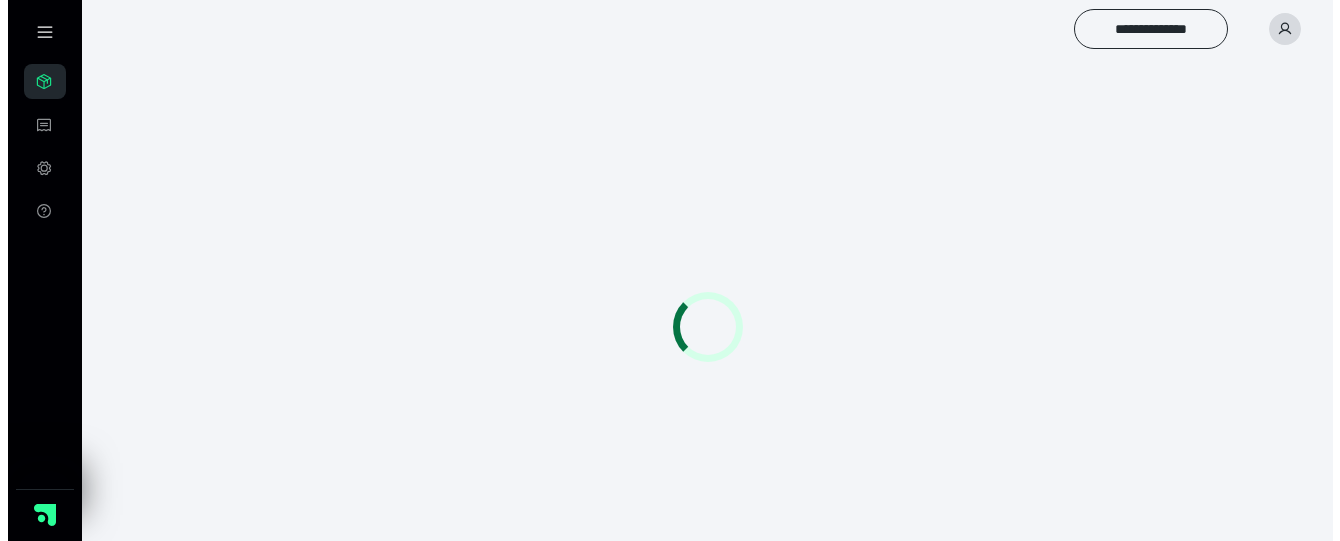 scroll, scrollTop: 0, scrollLeft: 0, axis: both 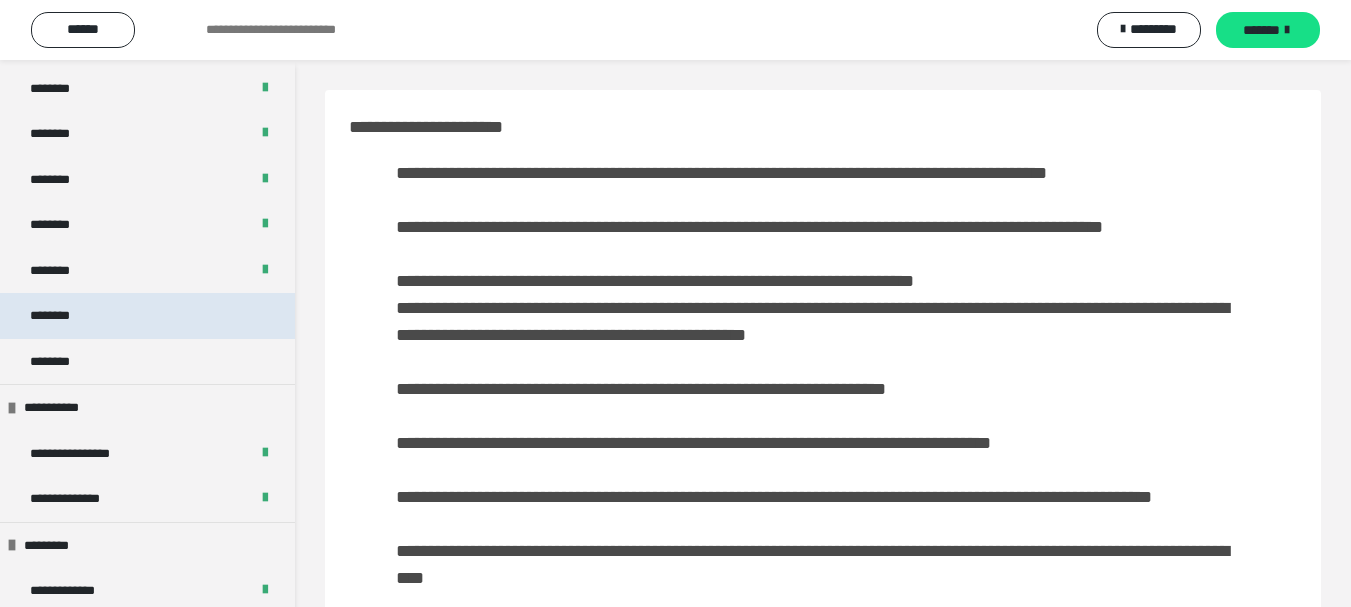 click on "********" at bounding box center (61, 316) 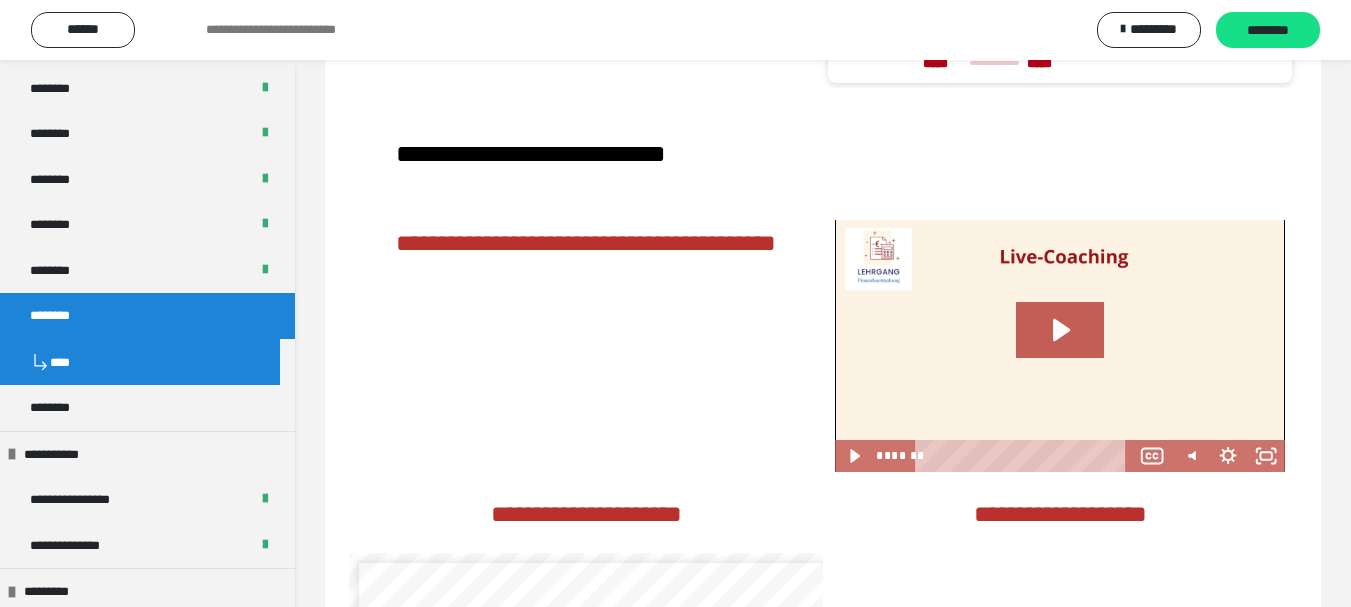 scroll, scrollTop: 3400, scrollLeft: 0, axis: vertical 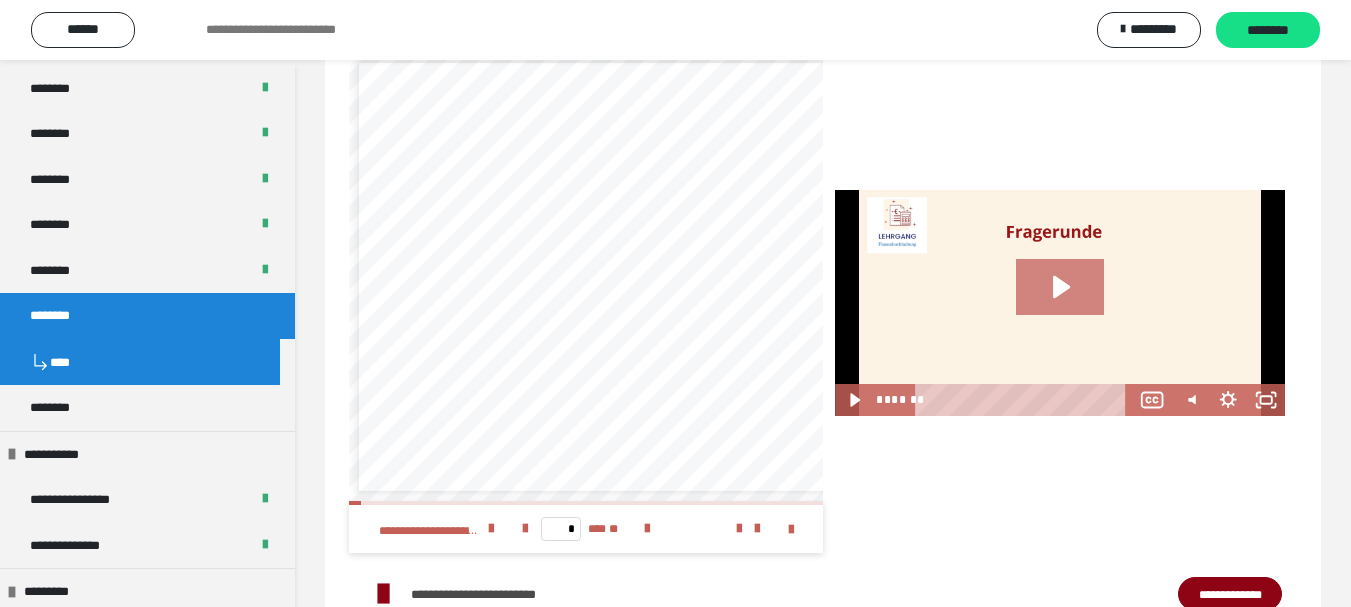 click 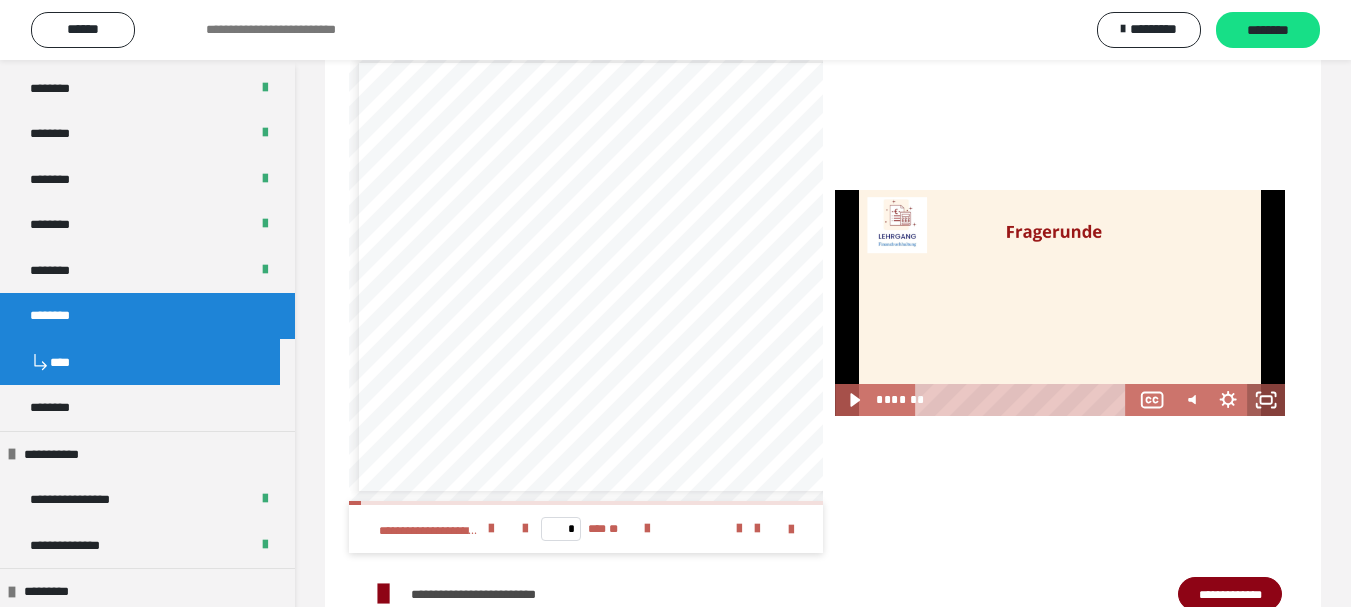 click 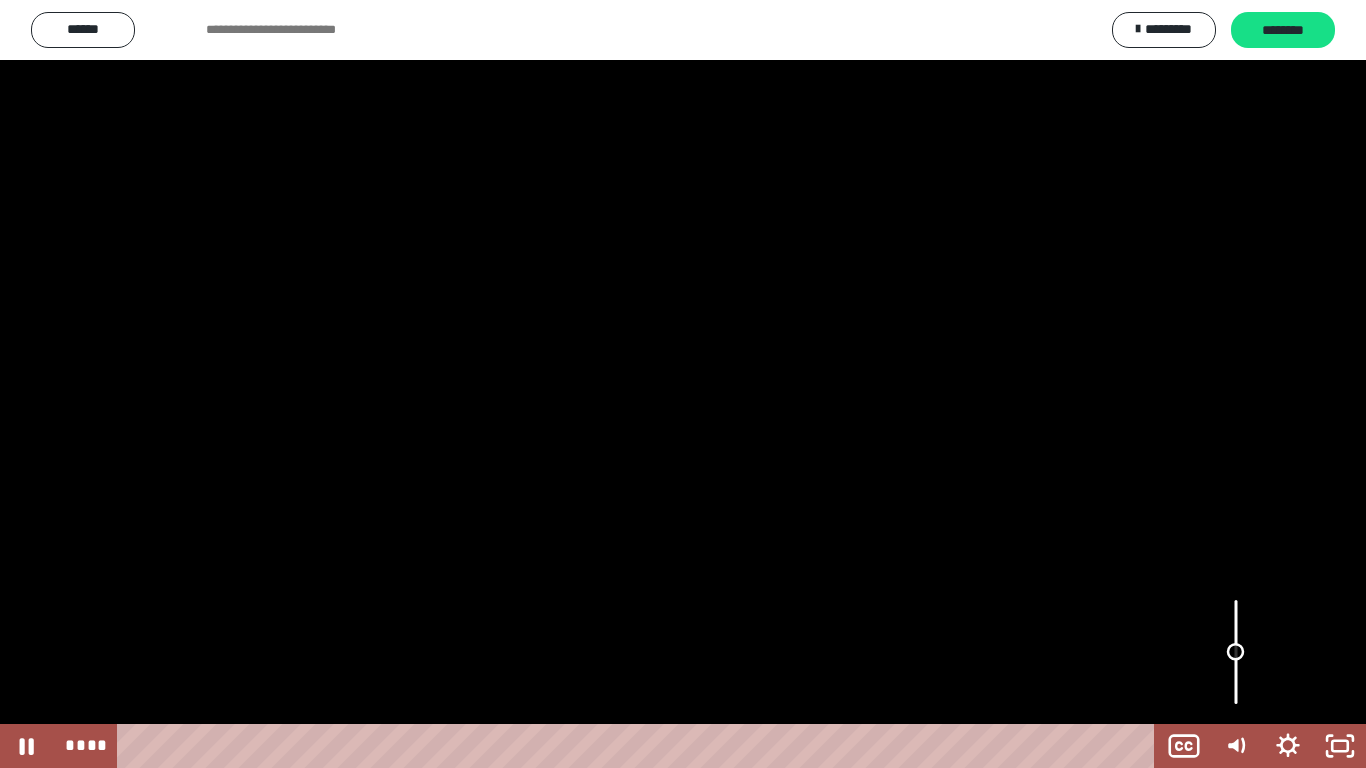 drag, startPoint x: 1231, startPoint y: 677, endPoint x: 1230, endPoint y: 652, distance: 25.019993 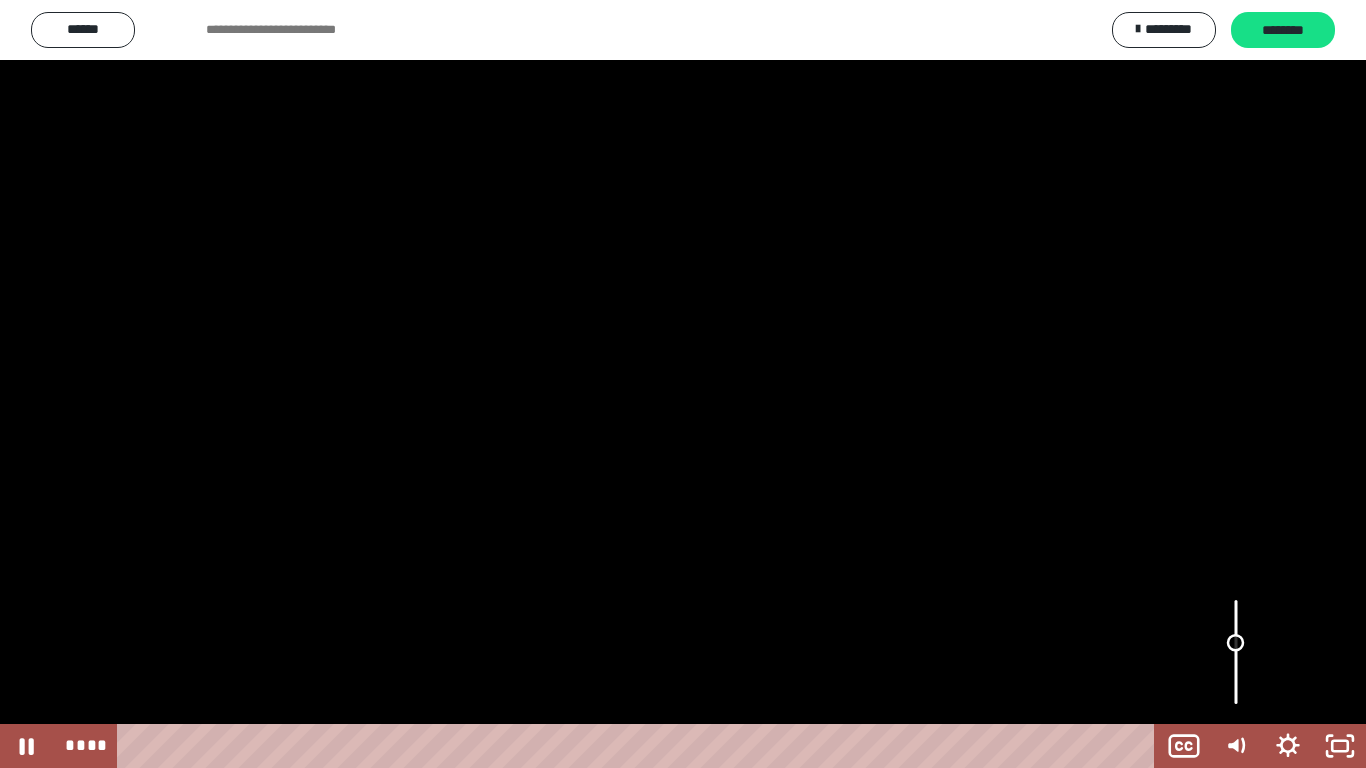 click at bounding box center [1236, 643] 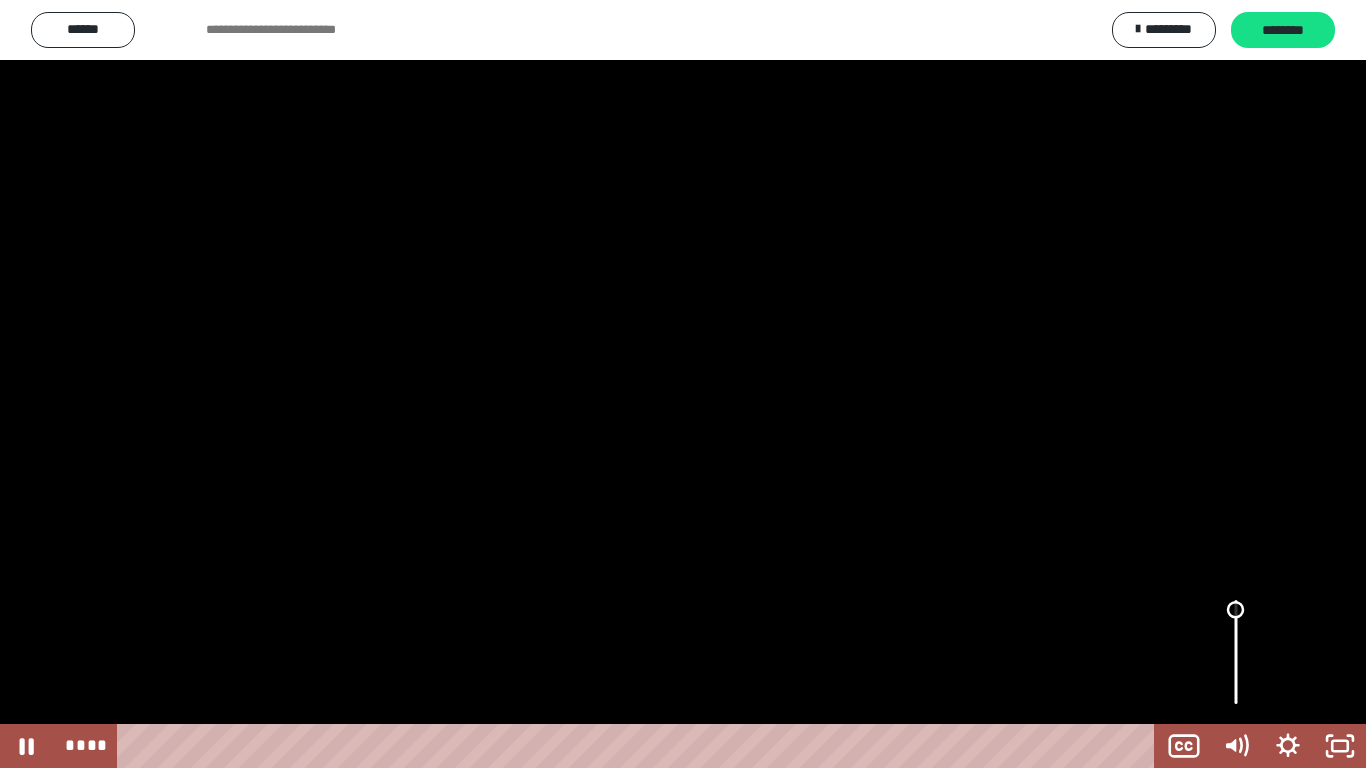 drag, startPoint x: 1238, startPoint y: 641, endPoint x: 1226, endPoint y: 604, distance: 38.8973 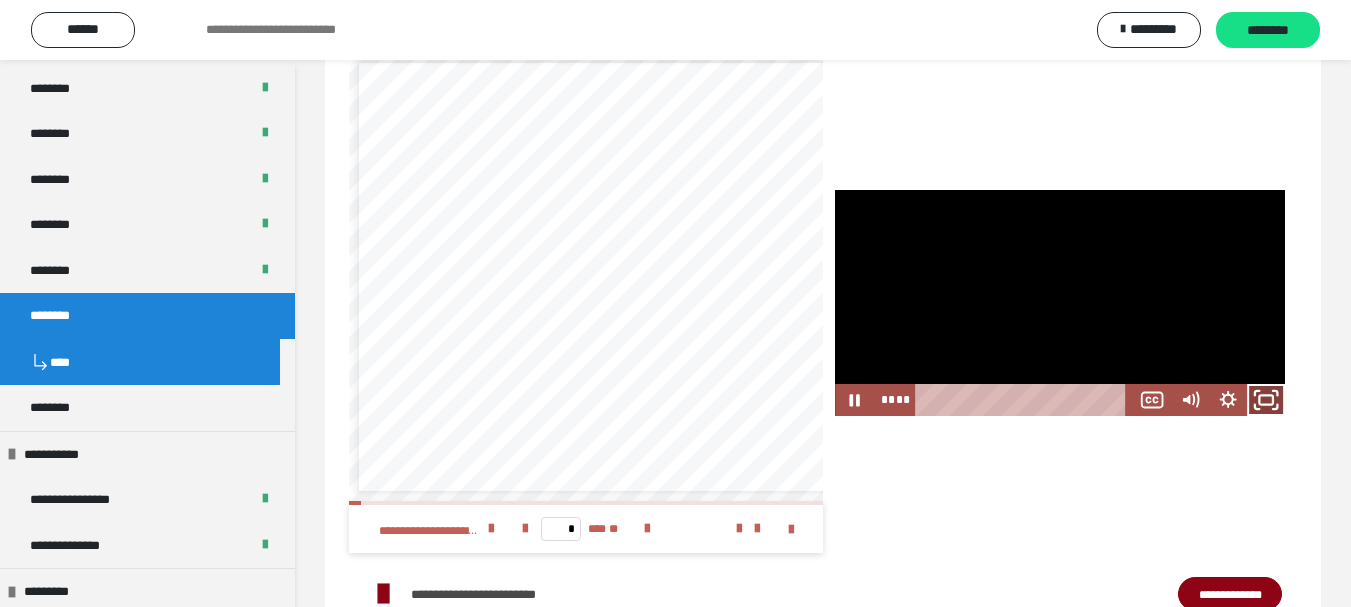 click 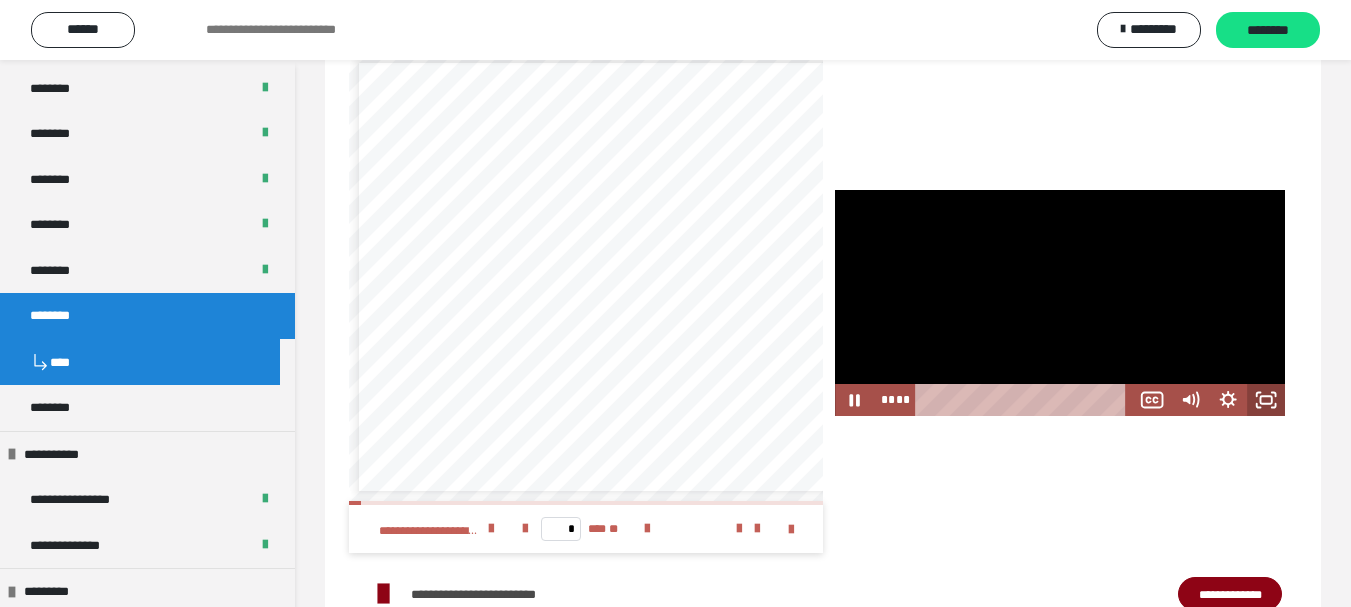 click 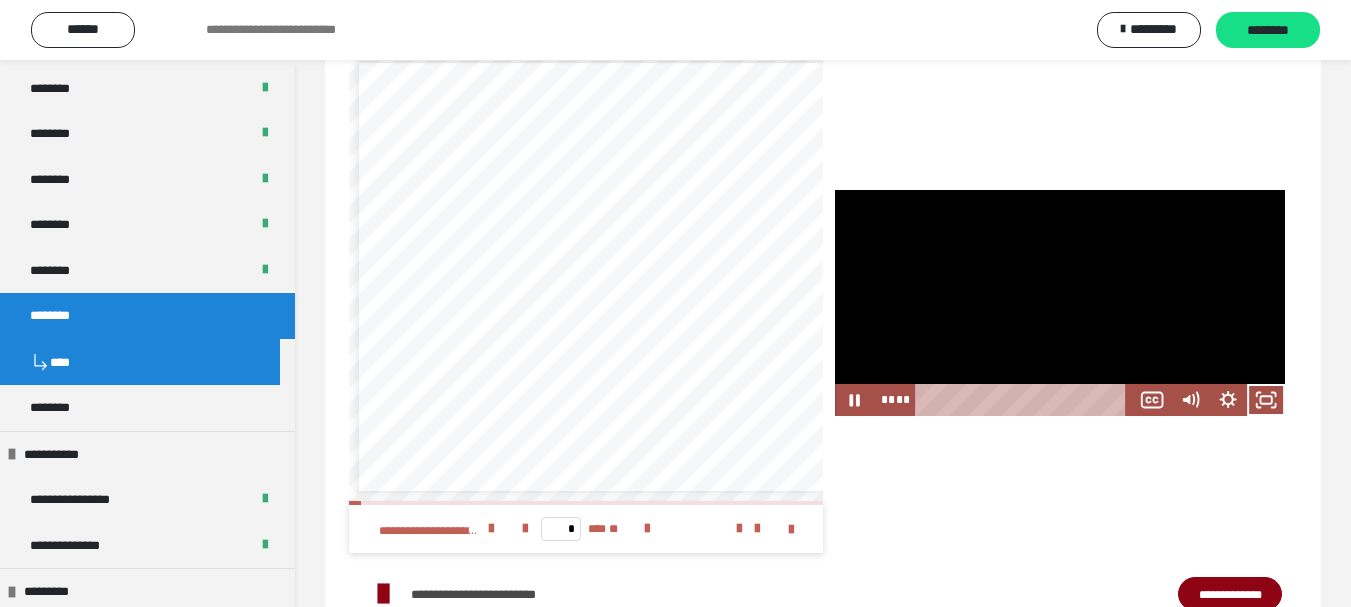click at bounding box center (1060, 303) 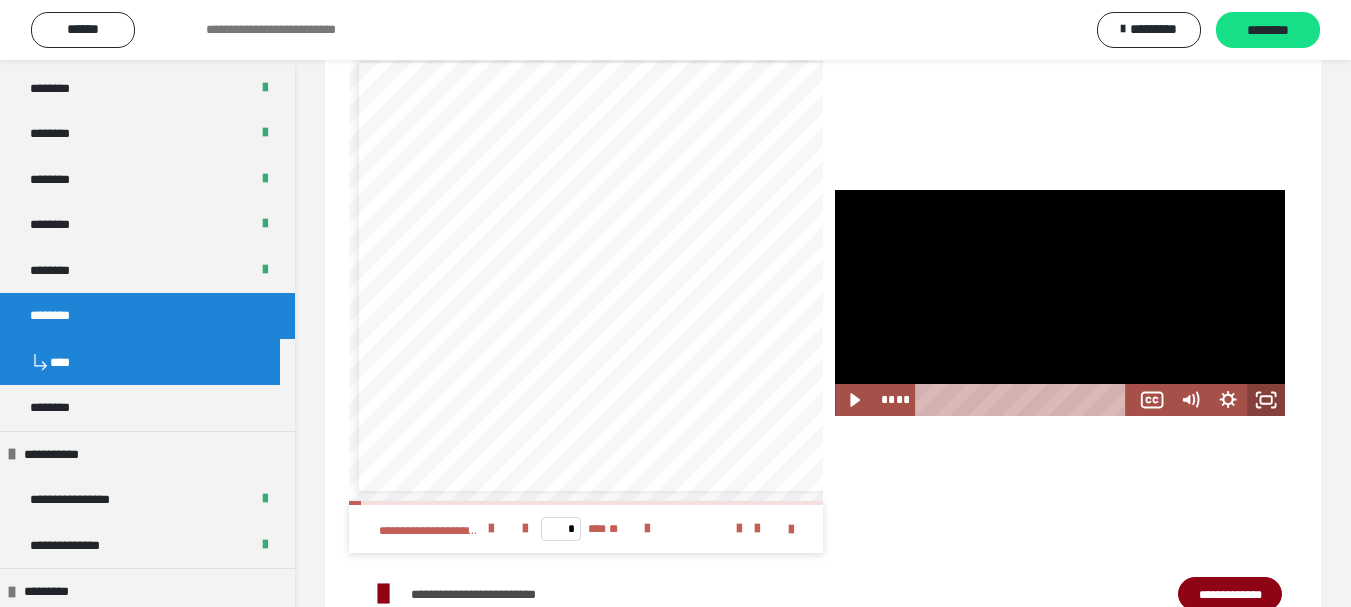 click 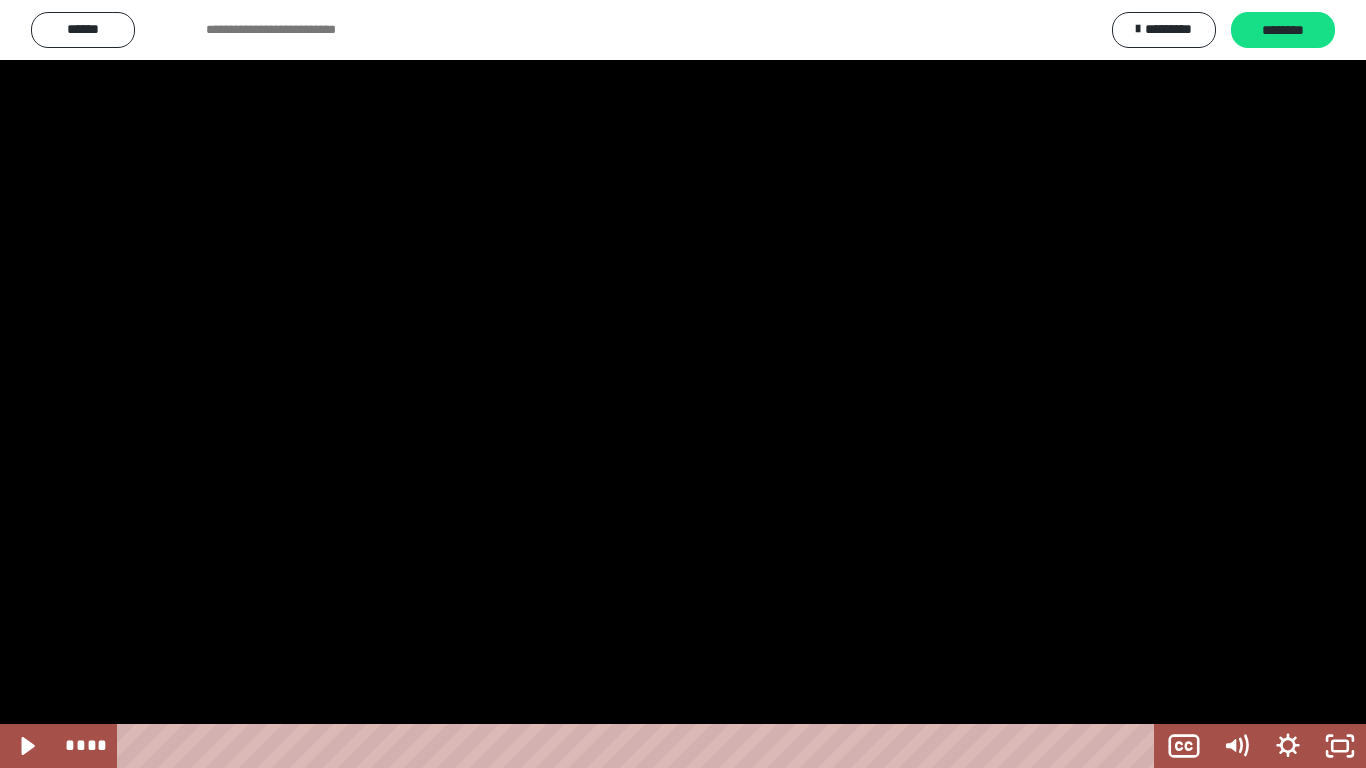 click at bounding box center [683, 384] 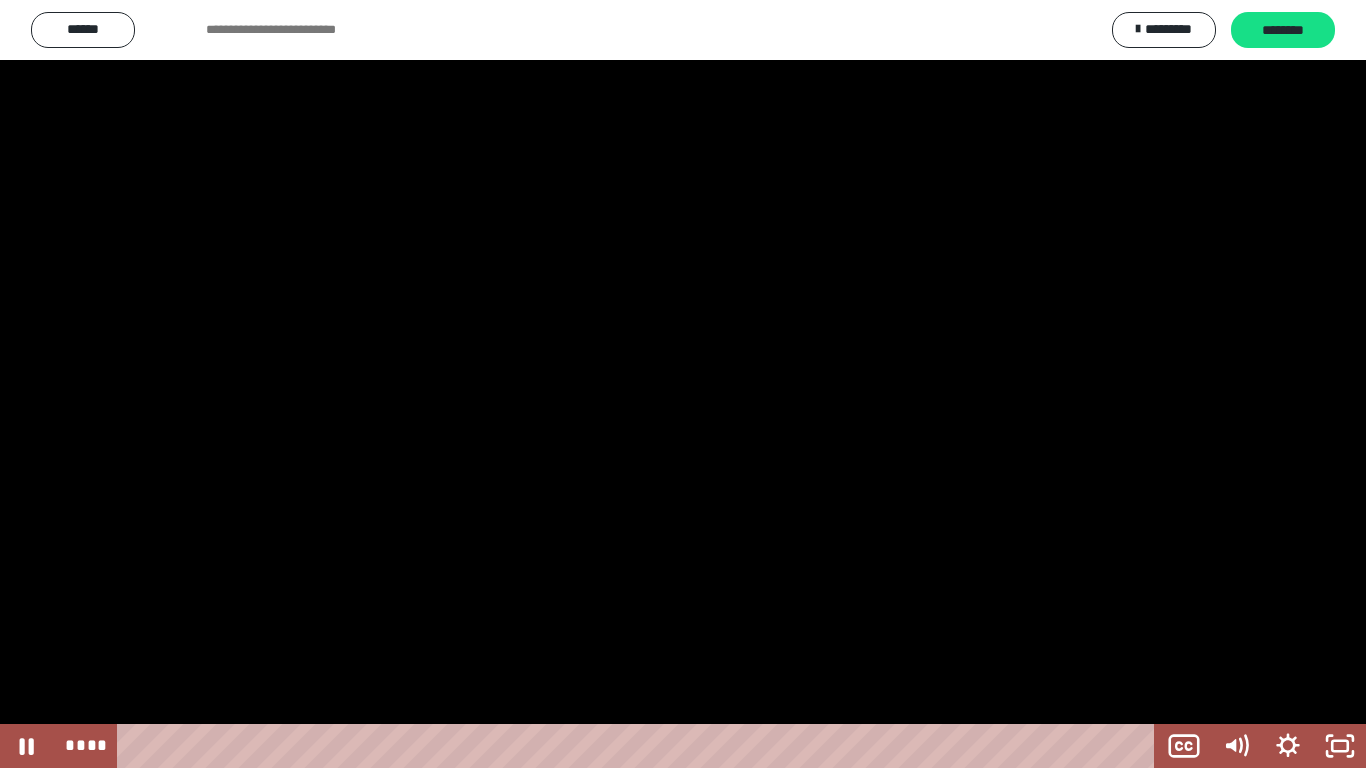 click at bounding box center (683, 384) 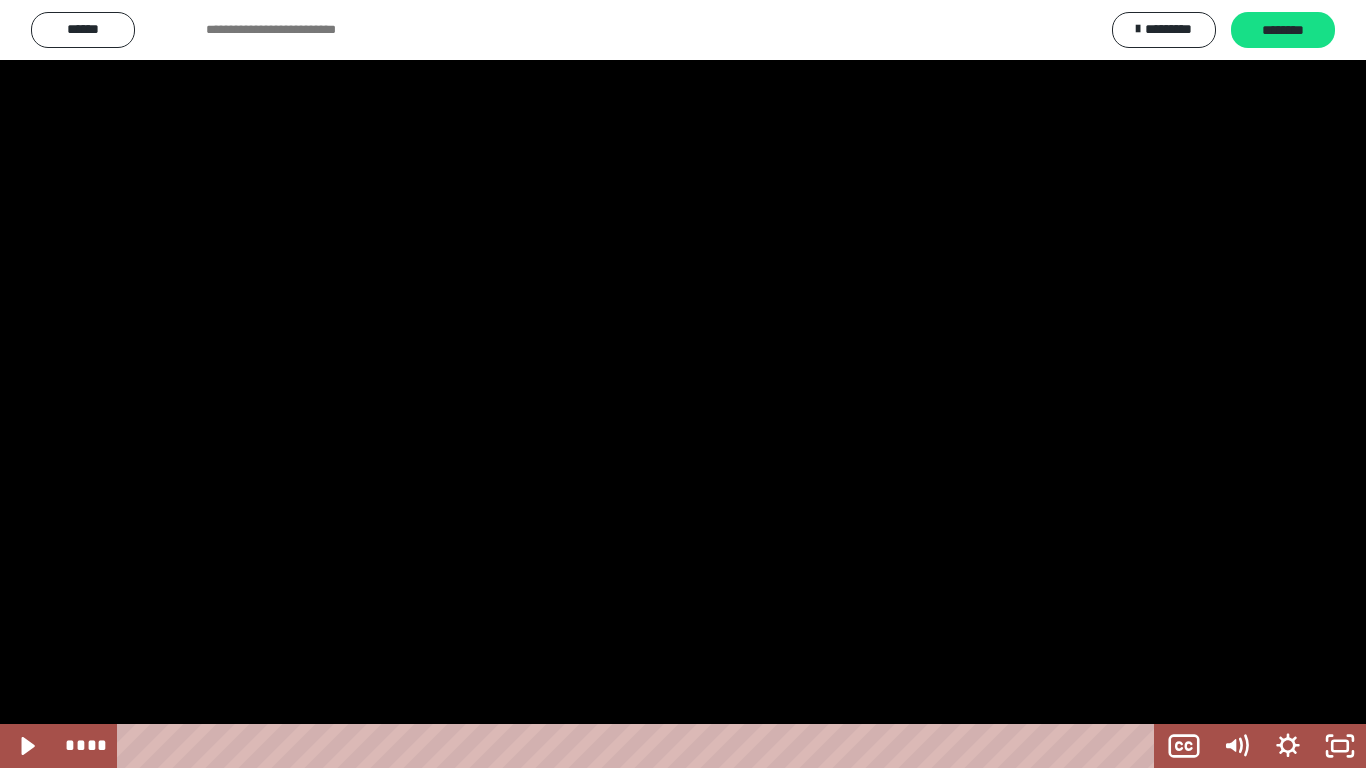 click at bounding box center (683, 384) 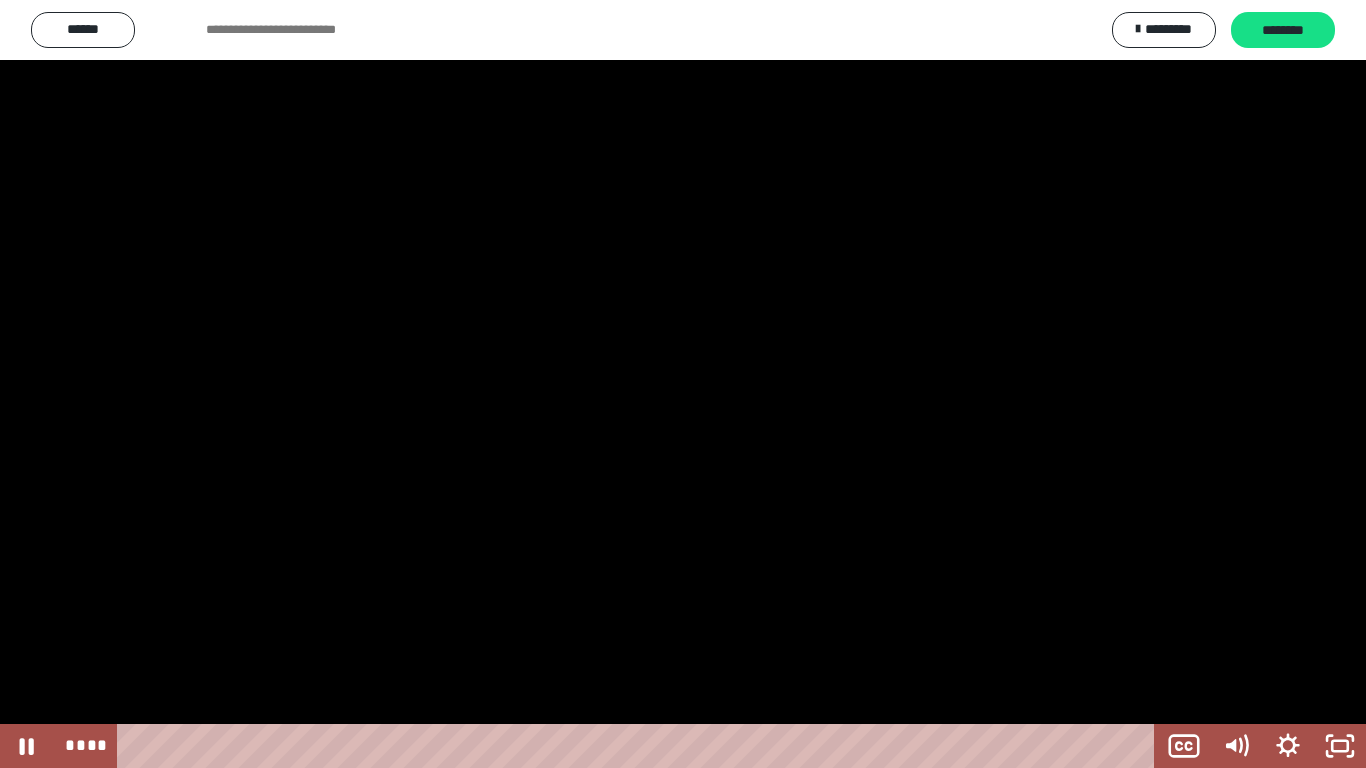 click at bounding box center (683, 384) 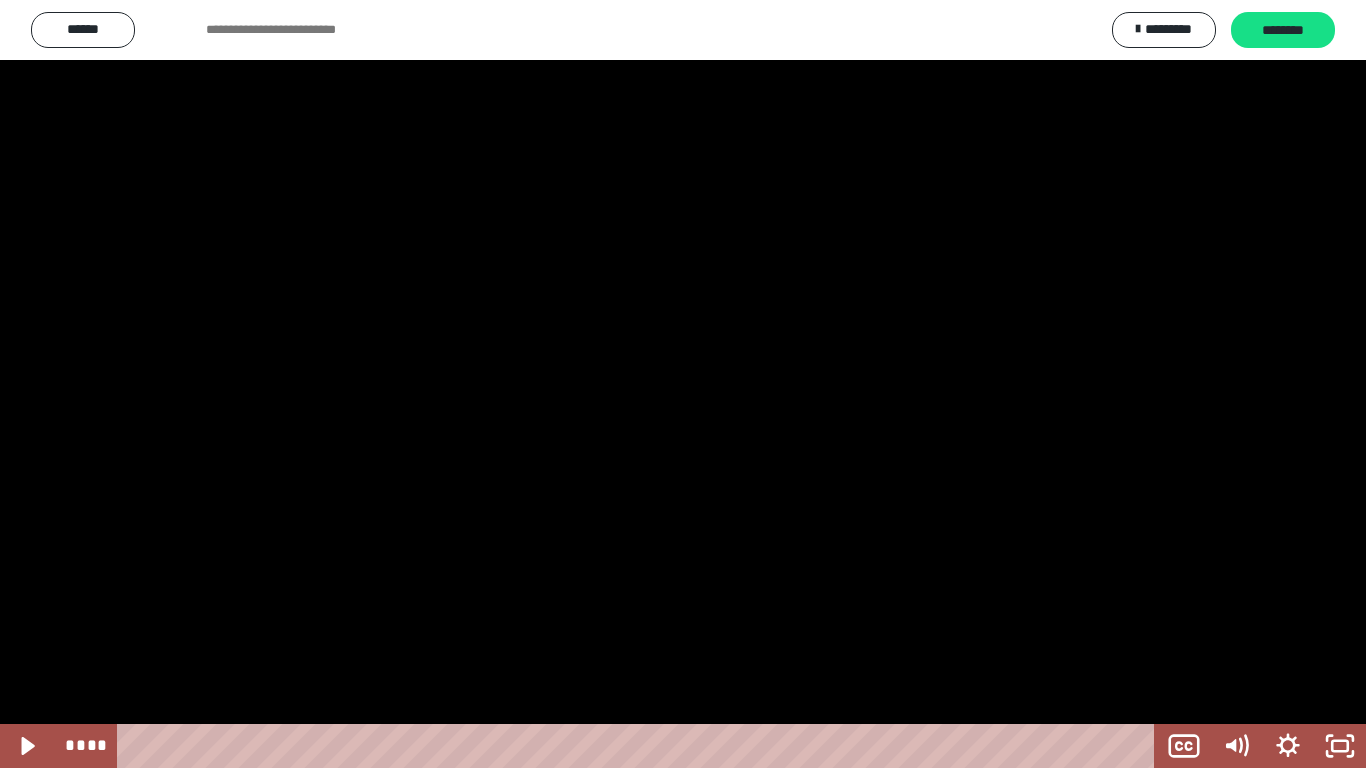 click at bounding box center (683, 384) 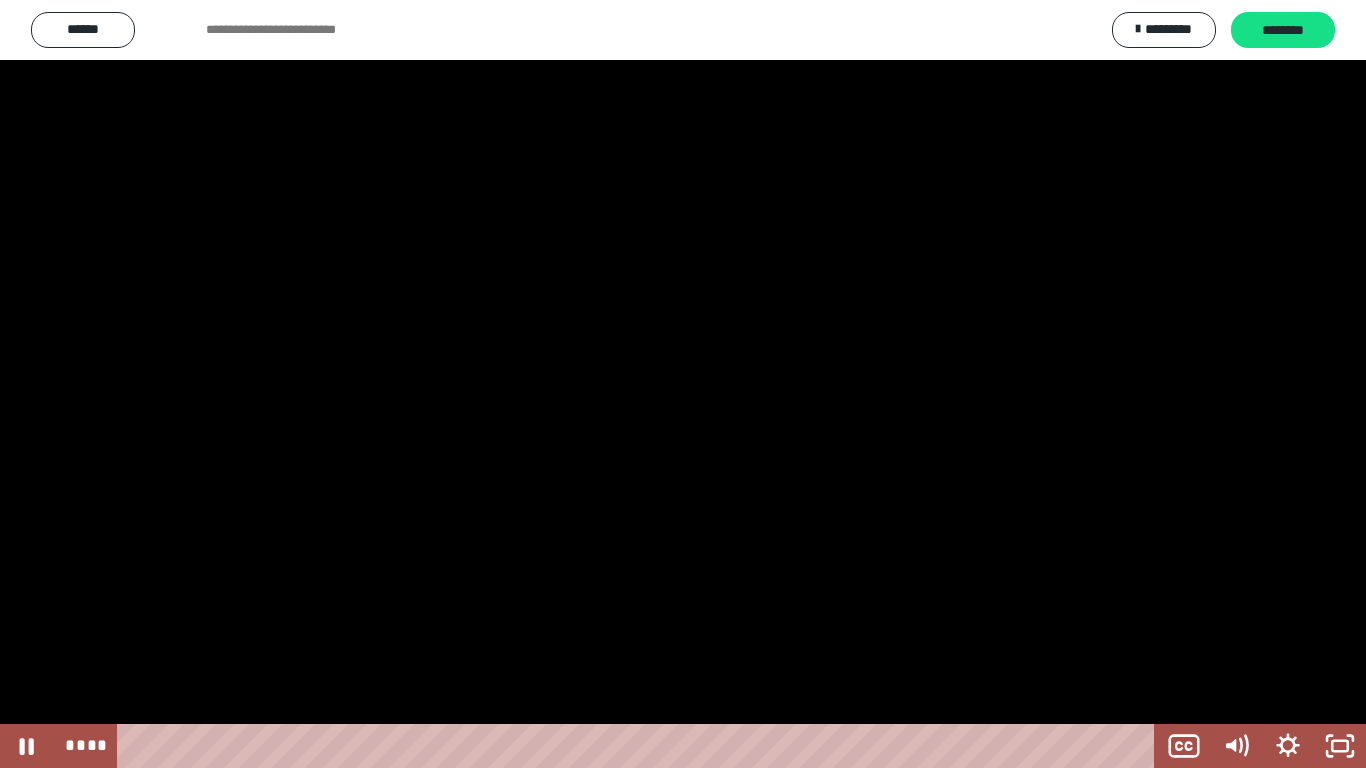 click at bounding box center (683, 384) 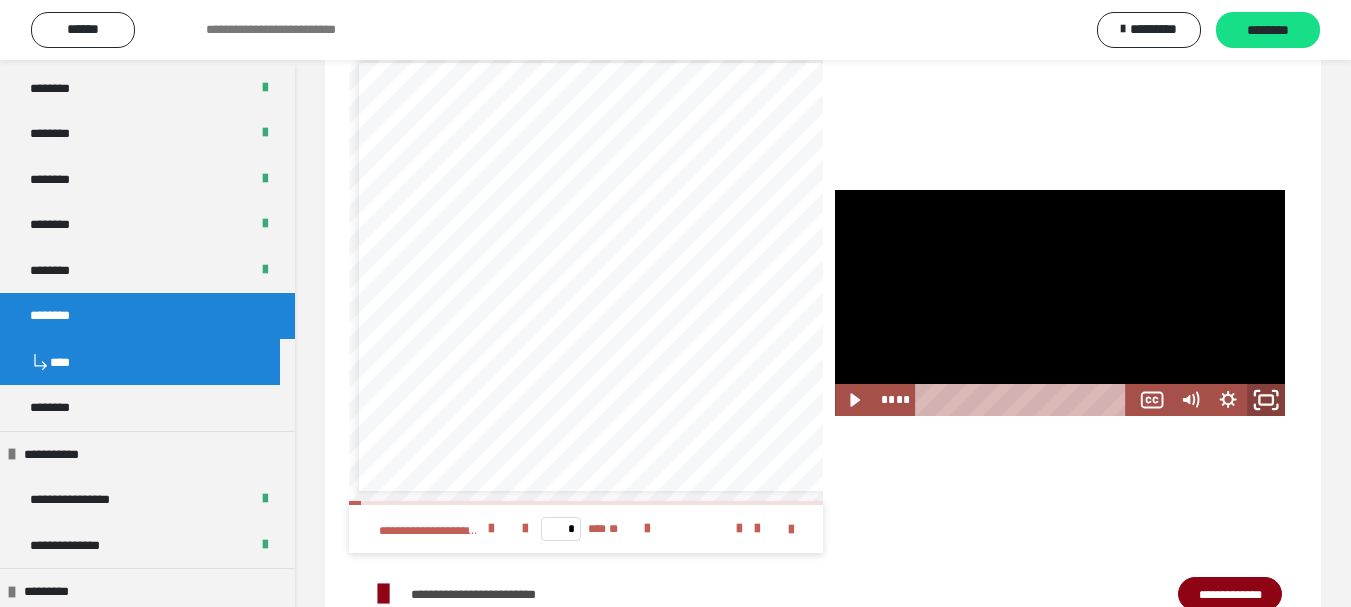 click 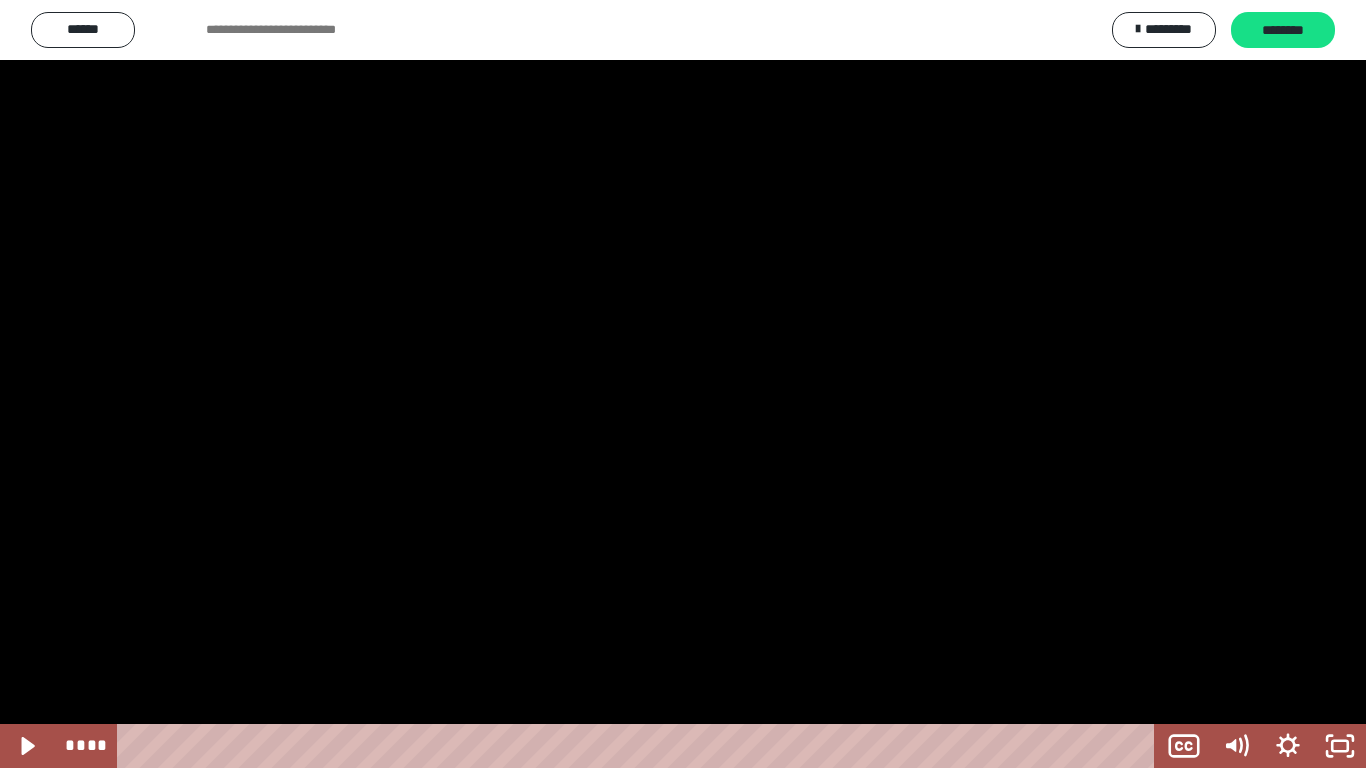 click at bounding box center [683, 384] 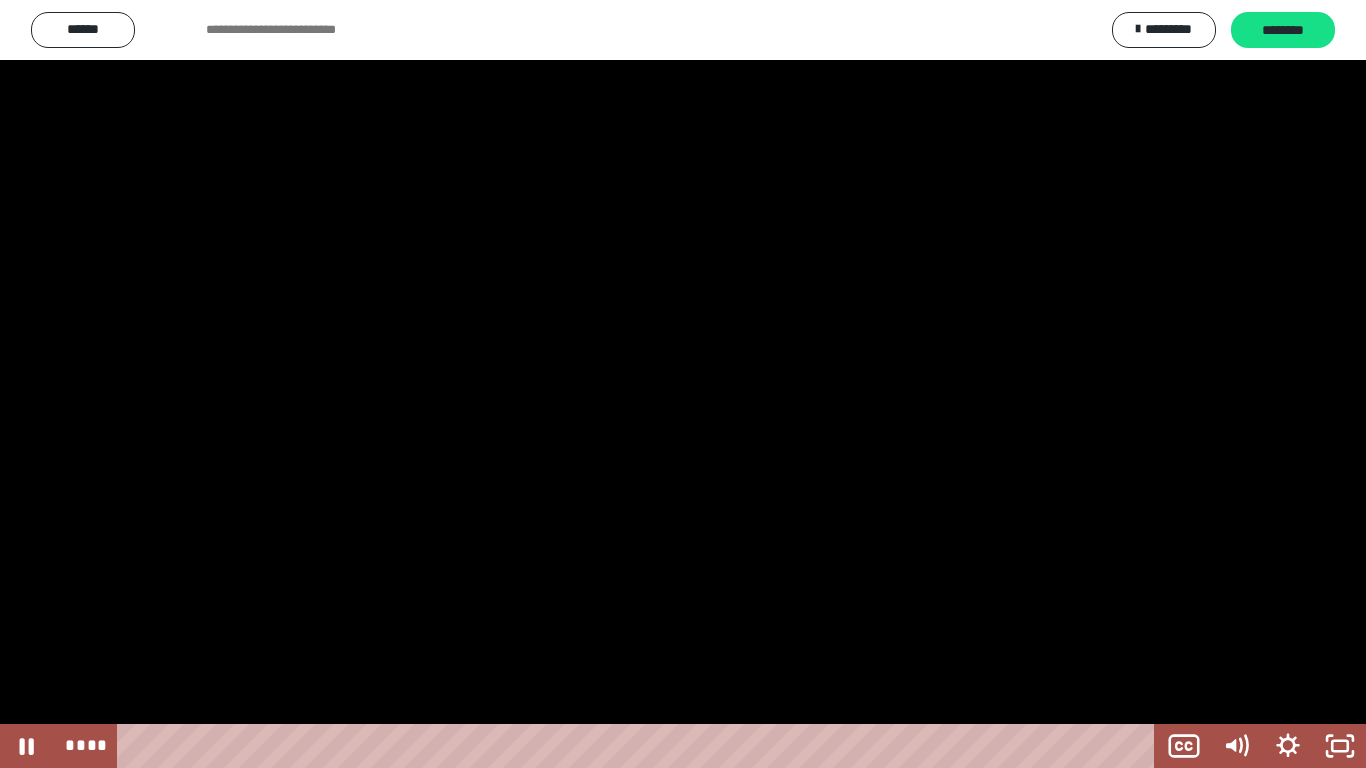 click at bounding box center (683, 384) 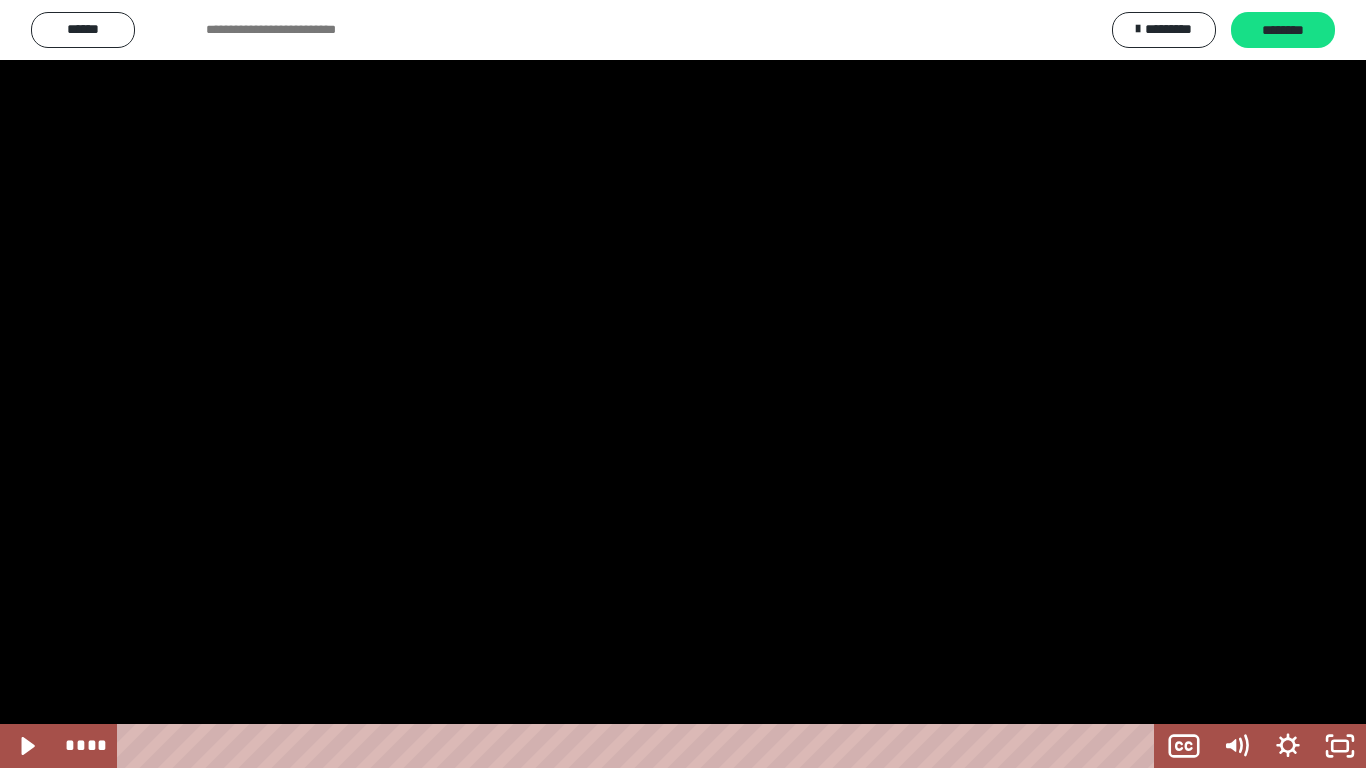 click at bounding box center [683, 384] 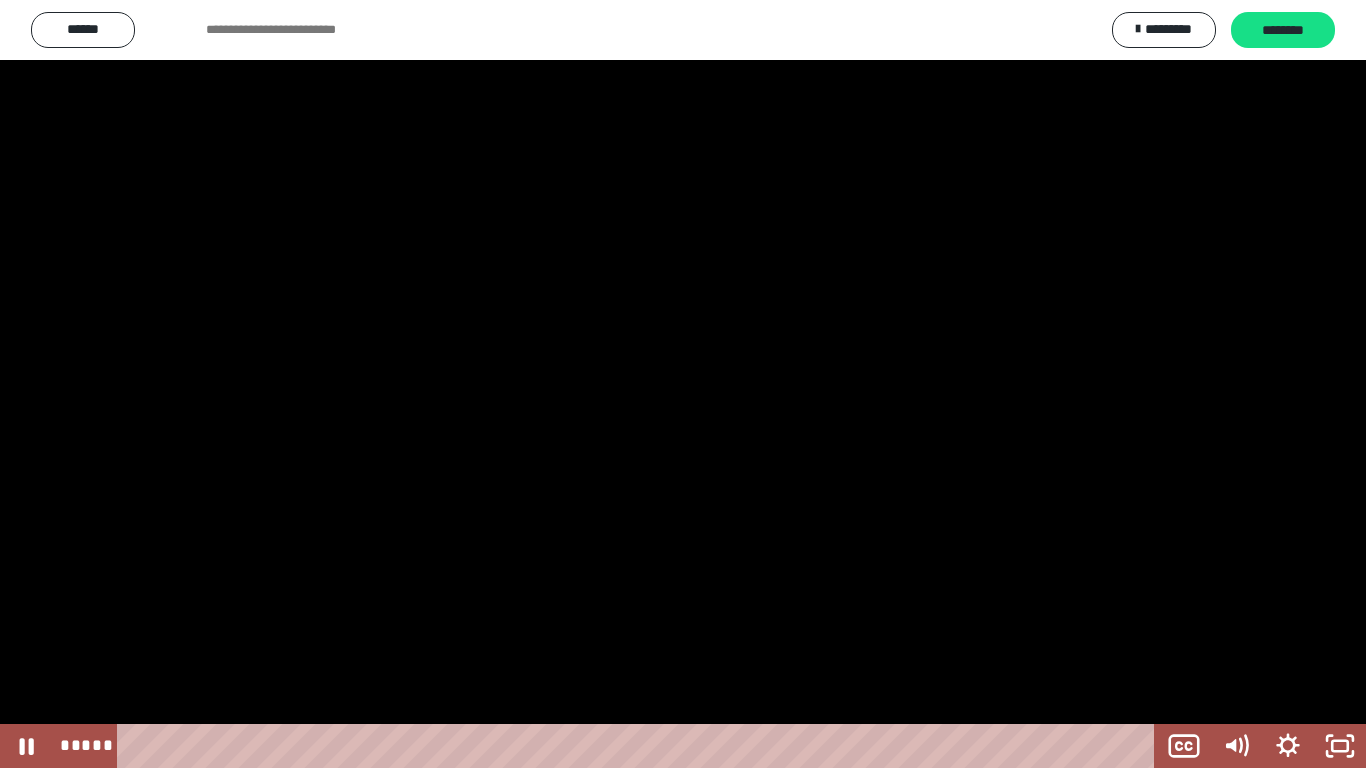 click at bounding box center (683, 384) 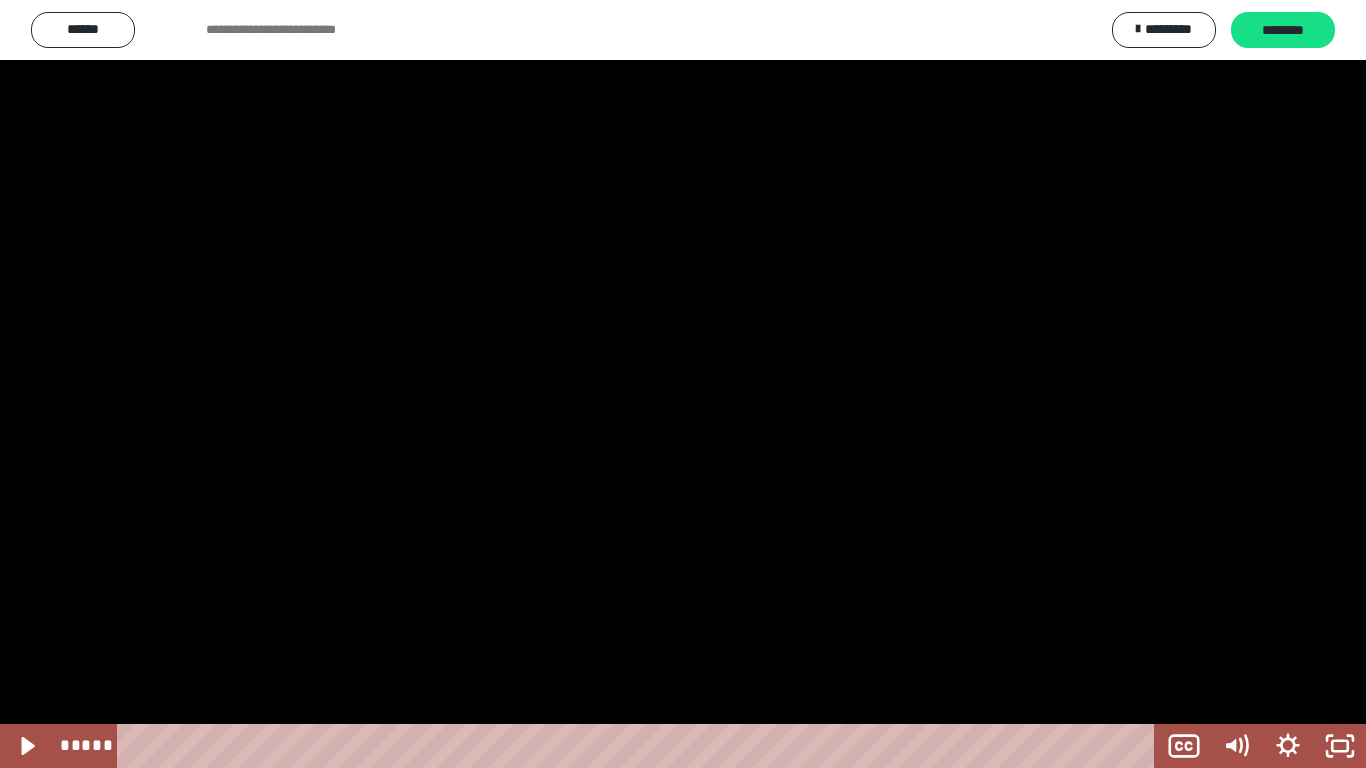 click at bounding box center [683, 384] 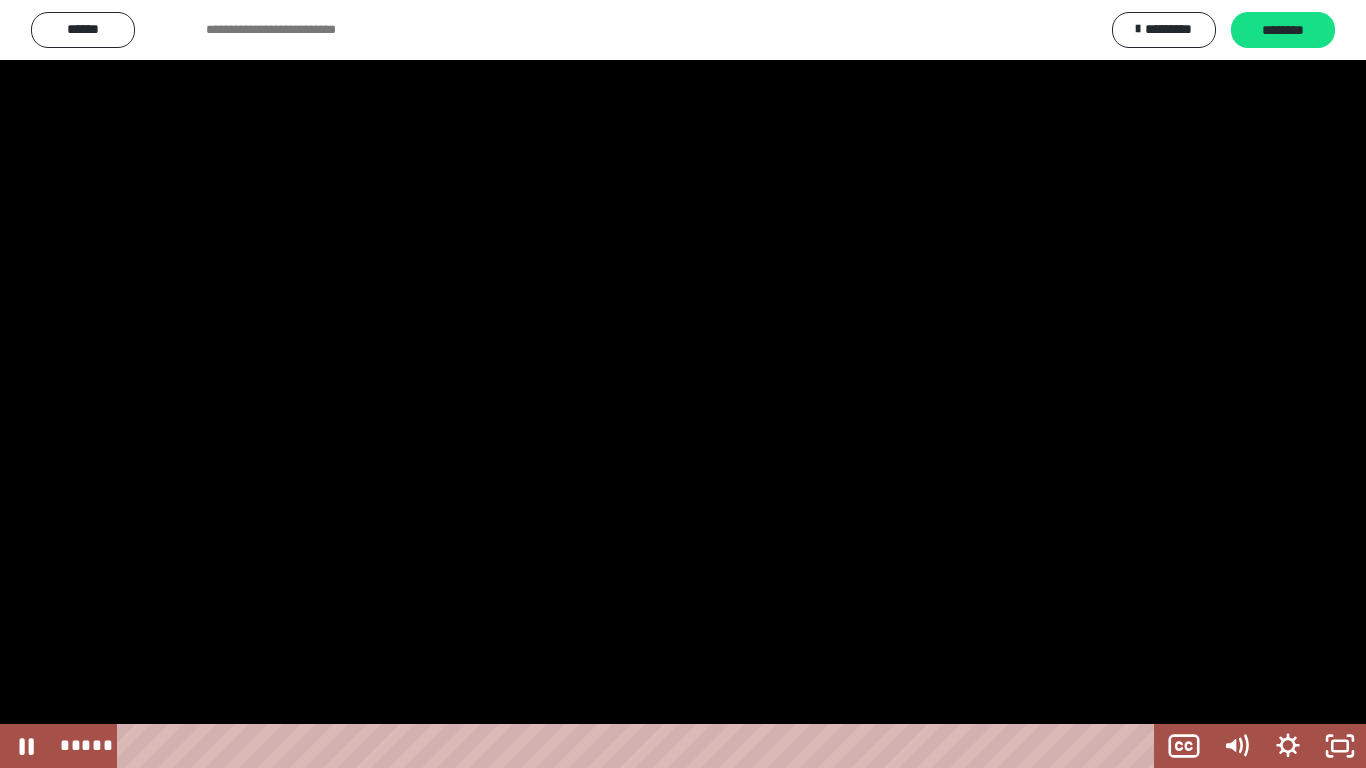 click at bounding box center [683, 384] 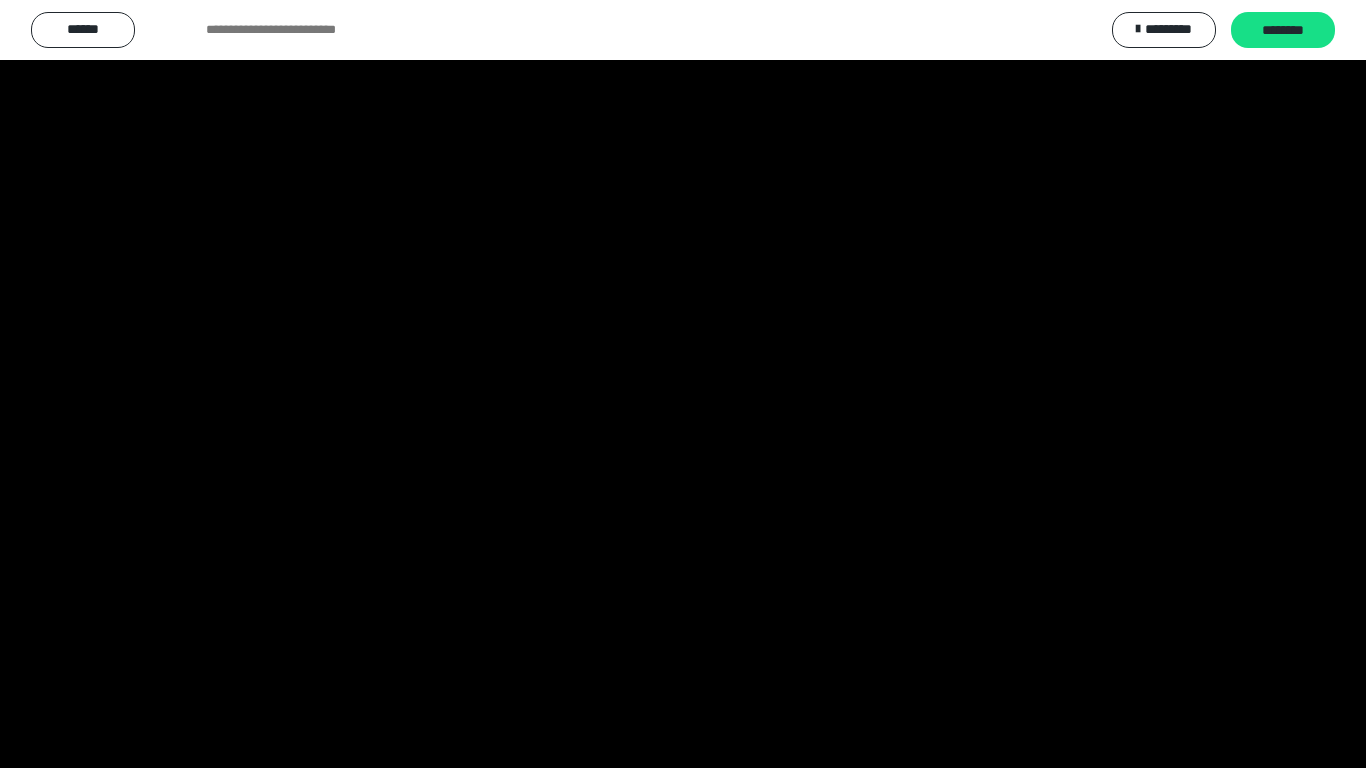 click at bounding box center (683, 384) 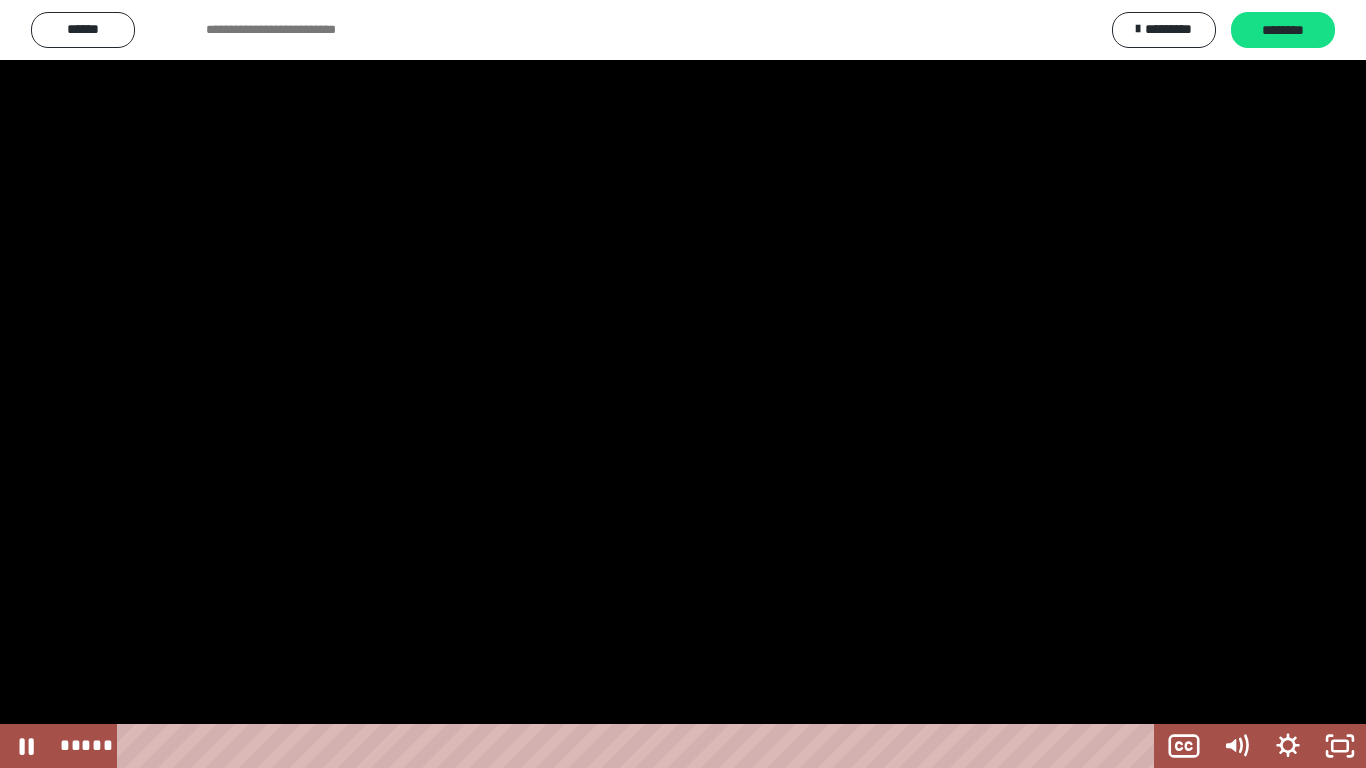 click at bounding box center [683, 384] 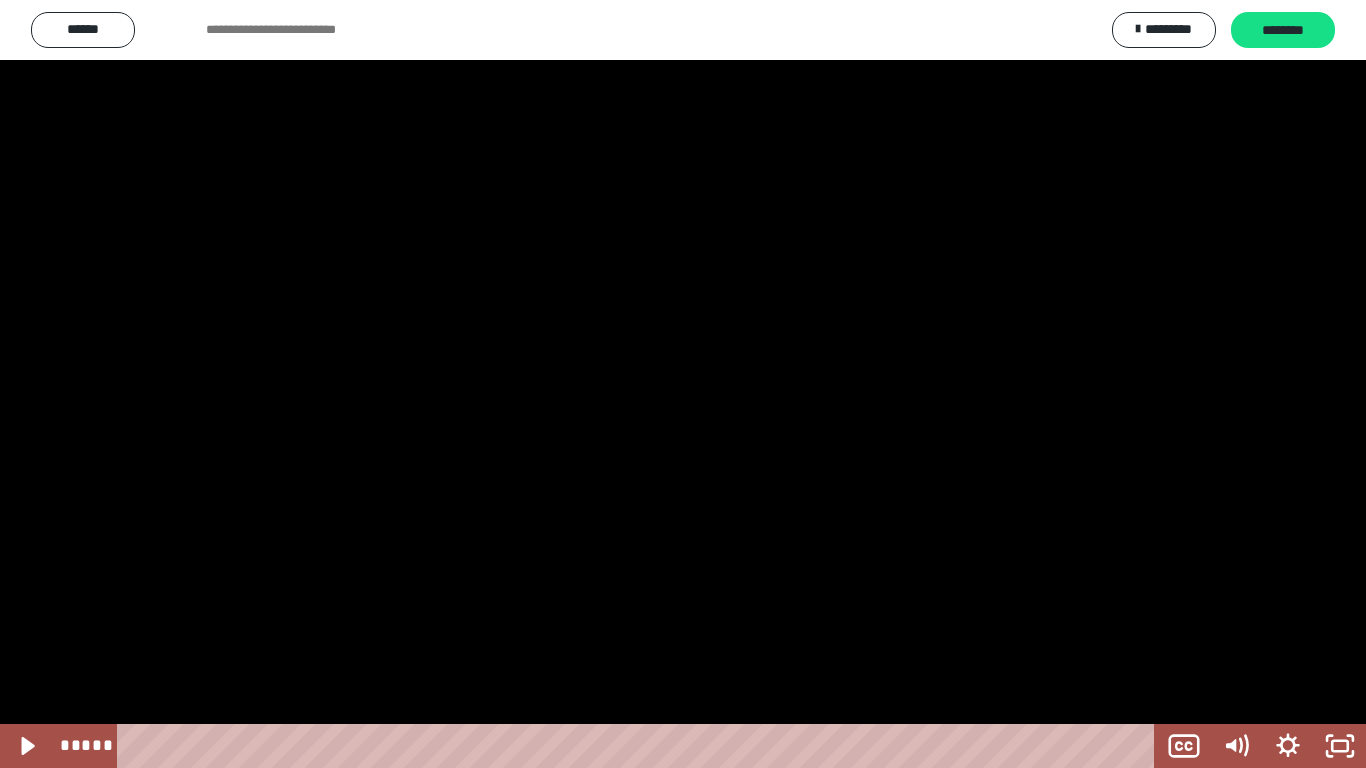 click at bounding box center [683, 384] 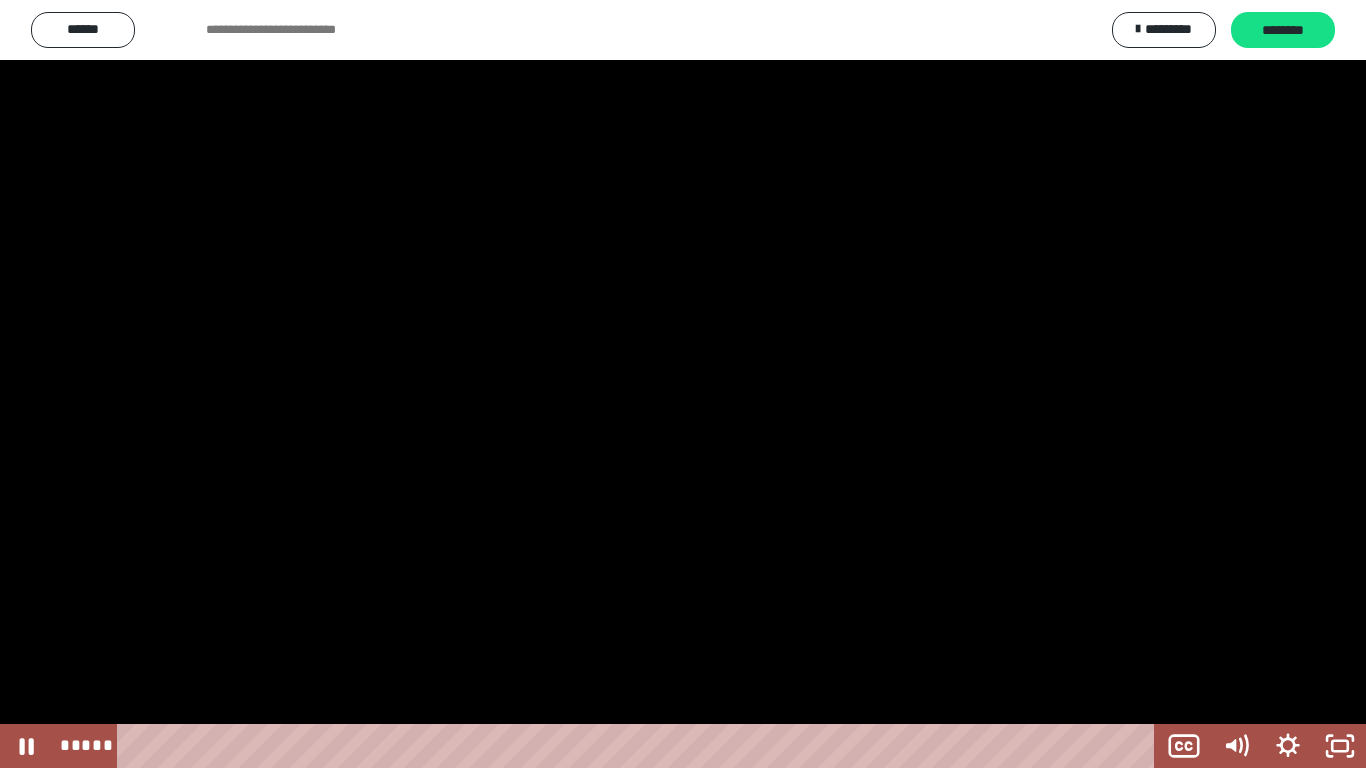 click at bounding box center (683, 384) 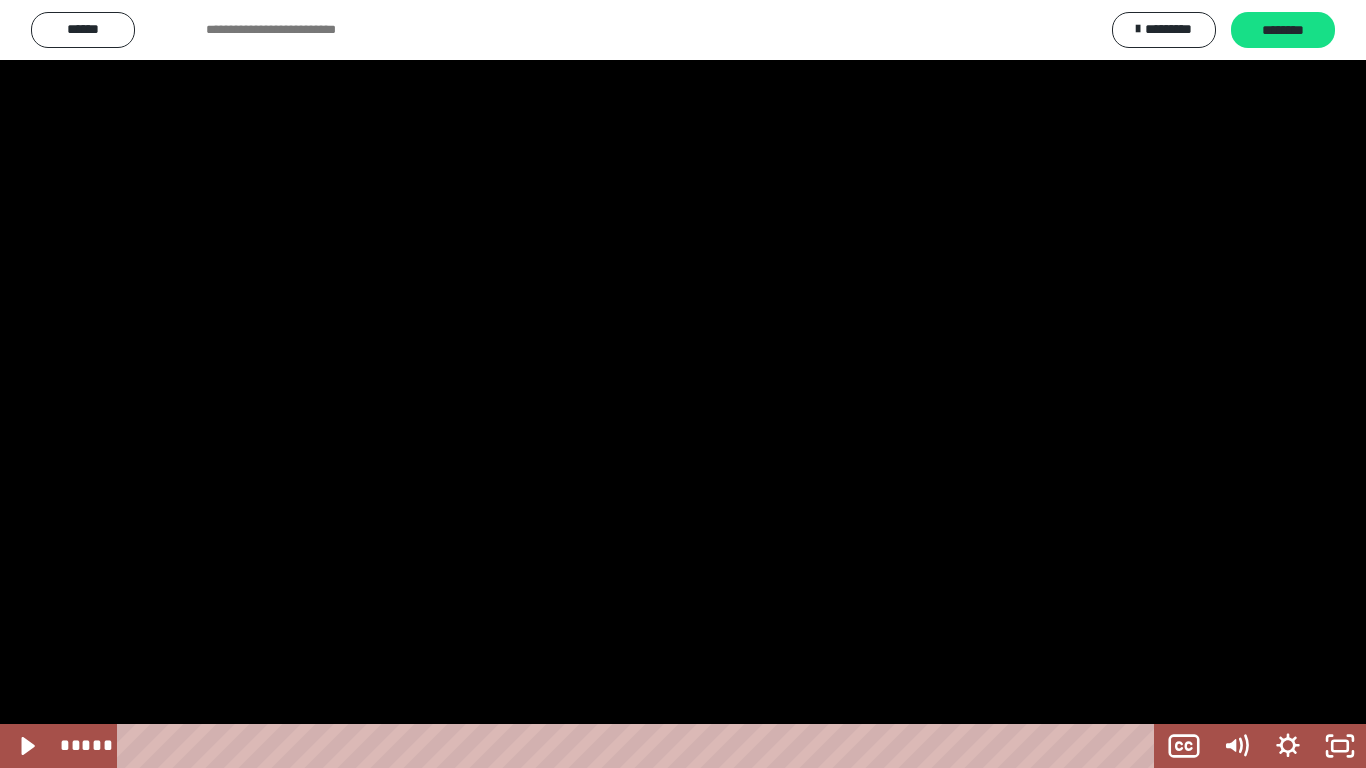 click at bounding box center [683, 384] 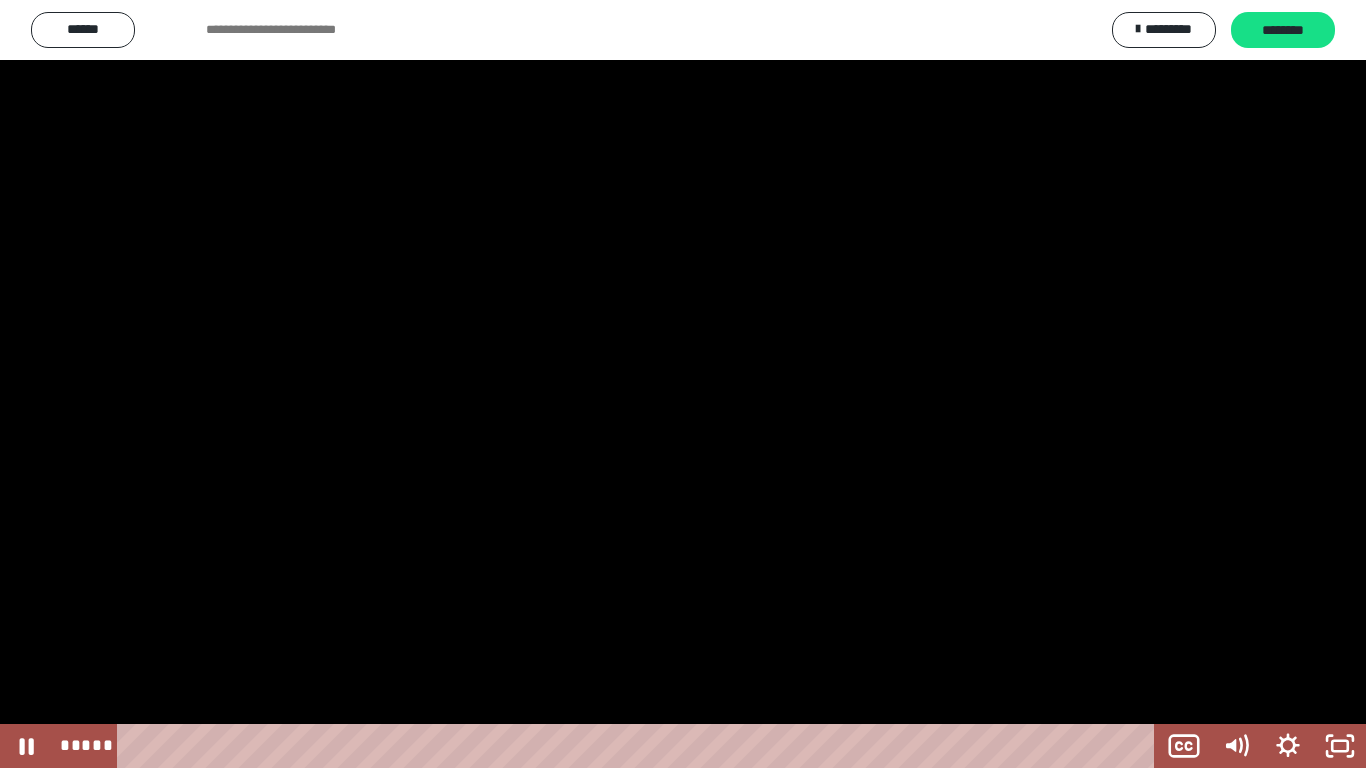 click at bounding box center [683, 384] 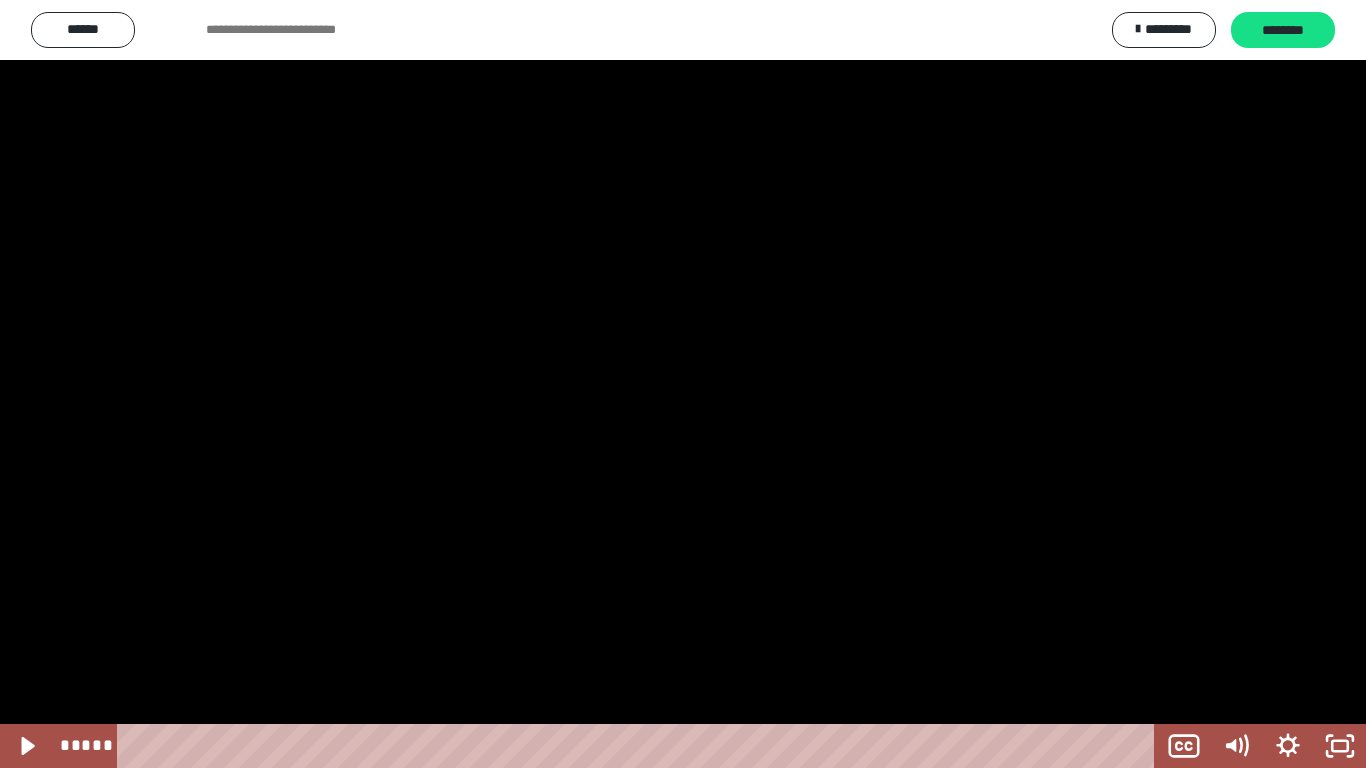 click at bounding box center (683, 384) 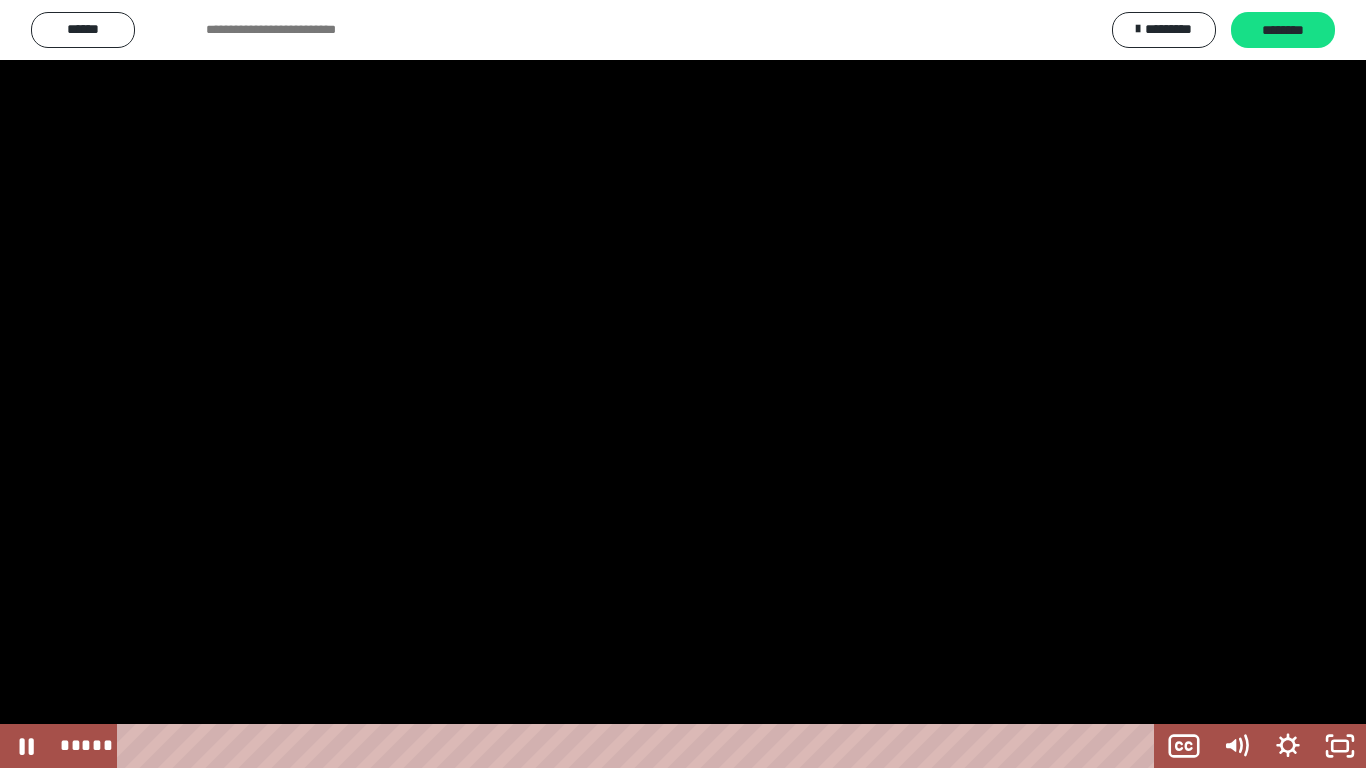 click at bounding box center [683, 384] 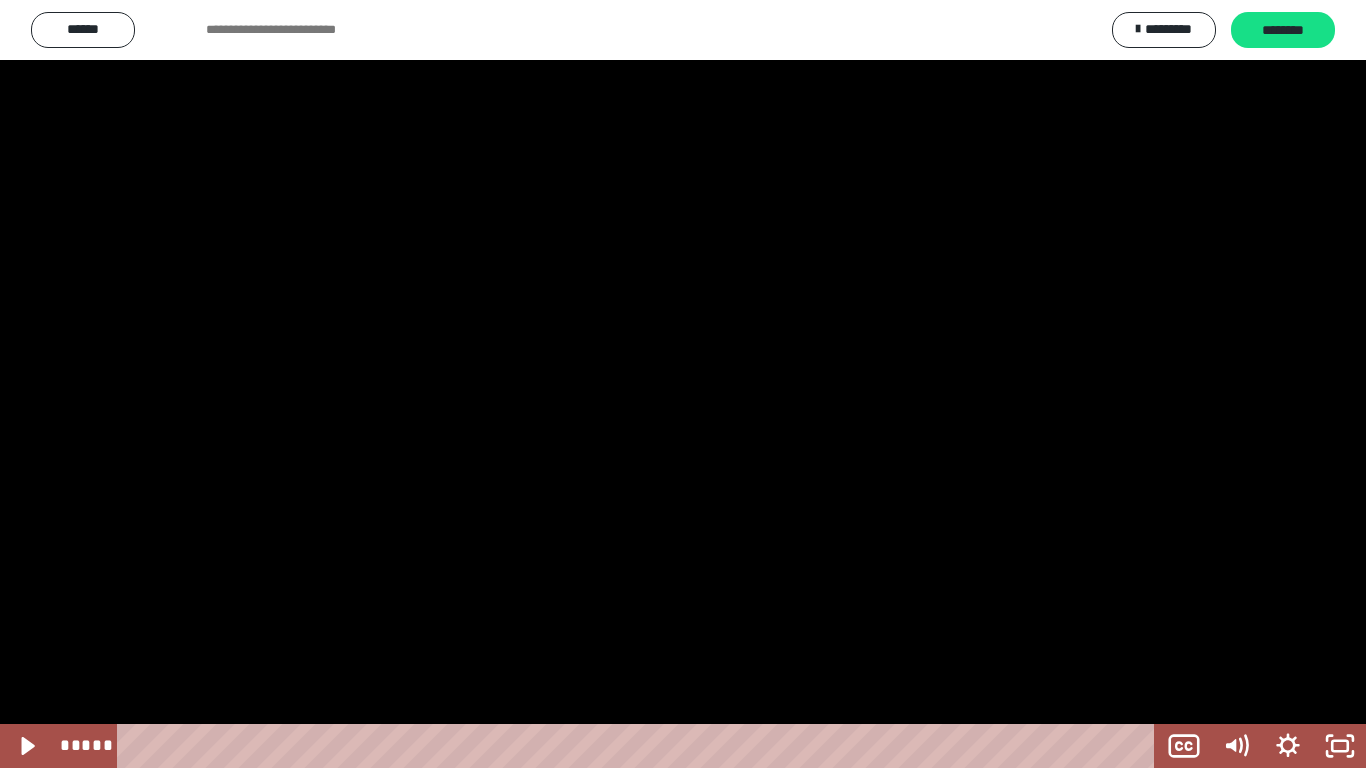 click at bounding box center (683, 384) 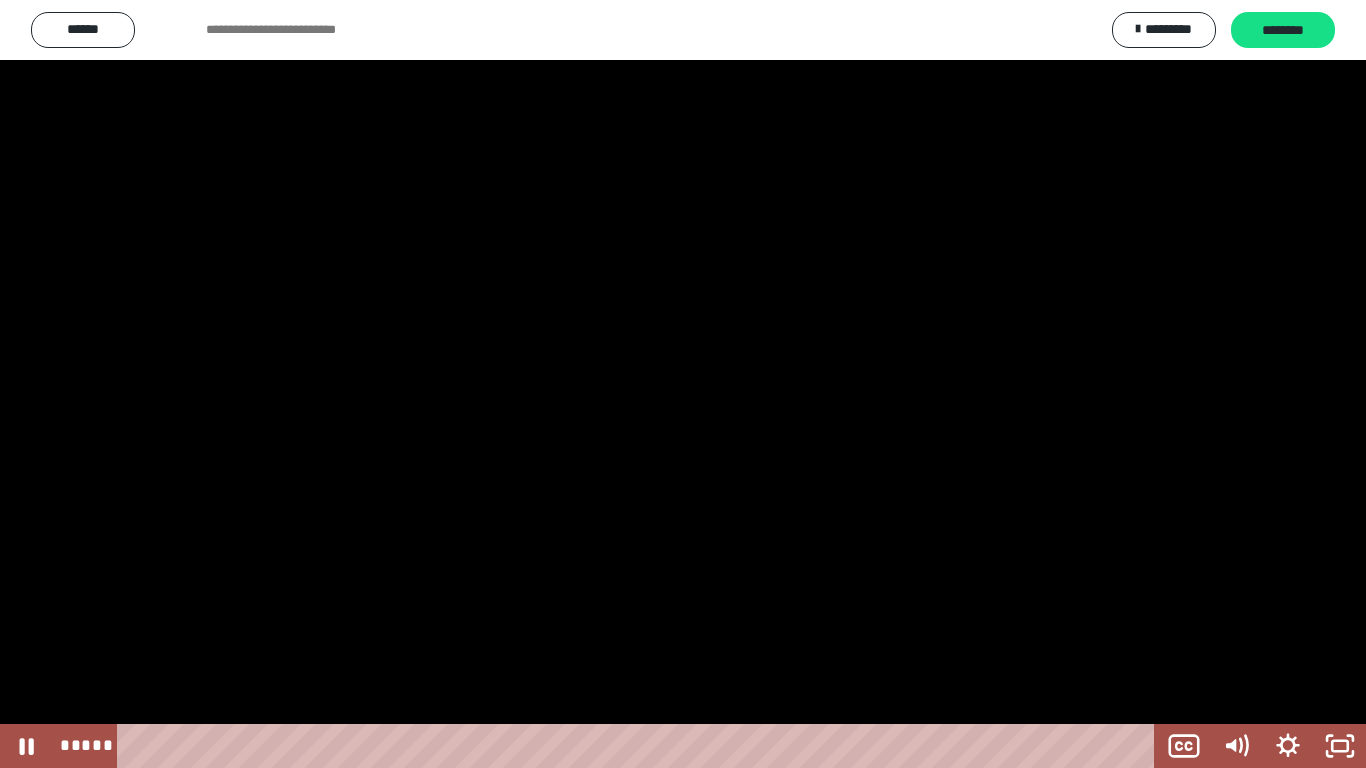 click at bounding box center [683, 384] 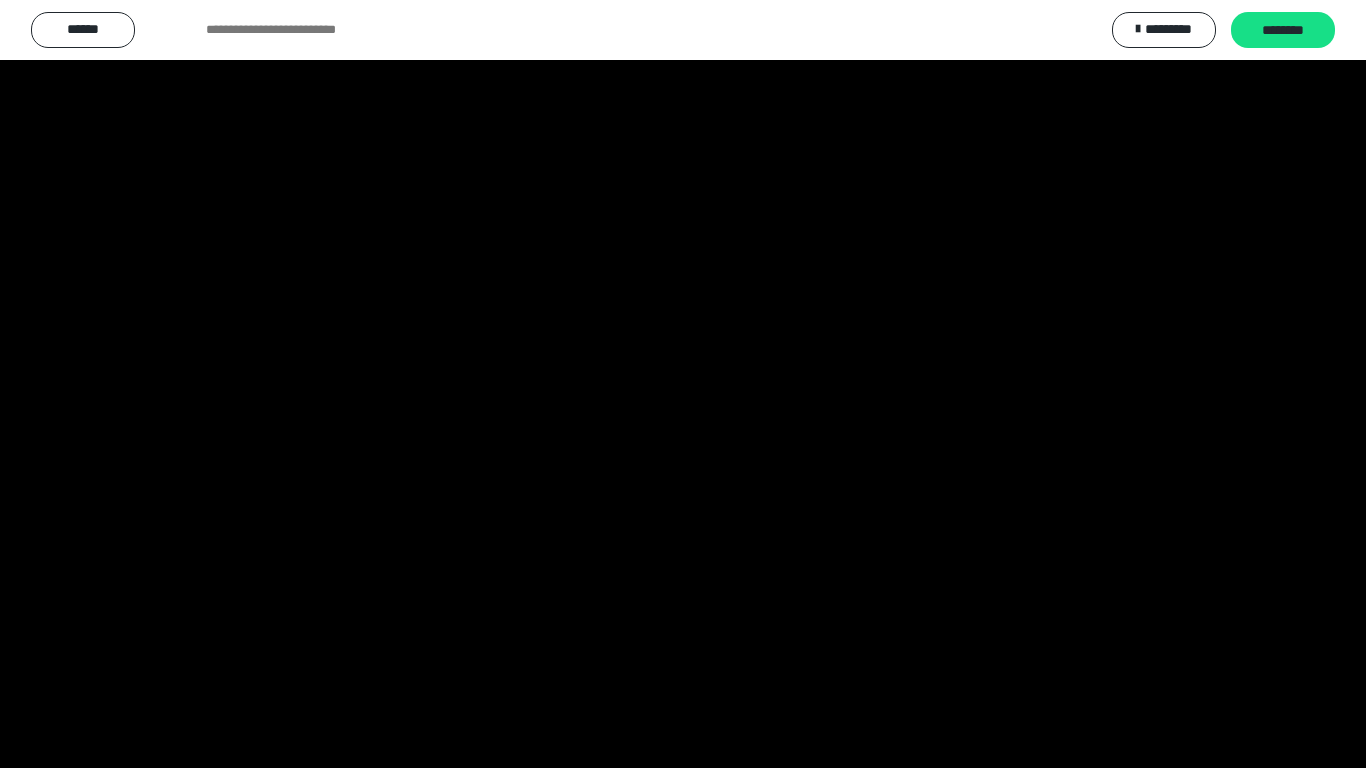 click at bounding box center [683, 384] 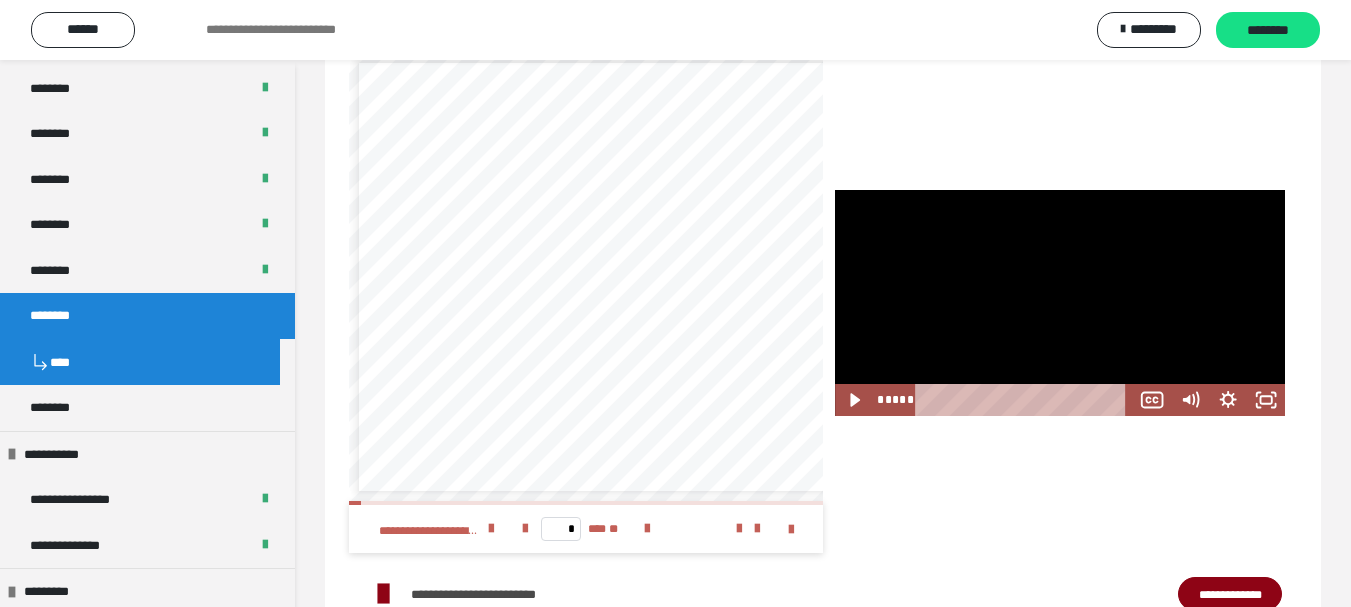 click at bounding box center [1060, 303] 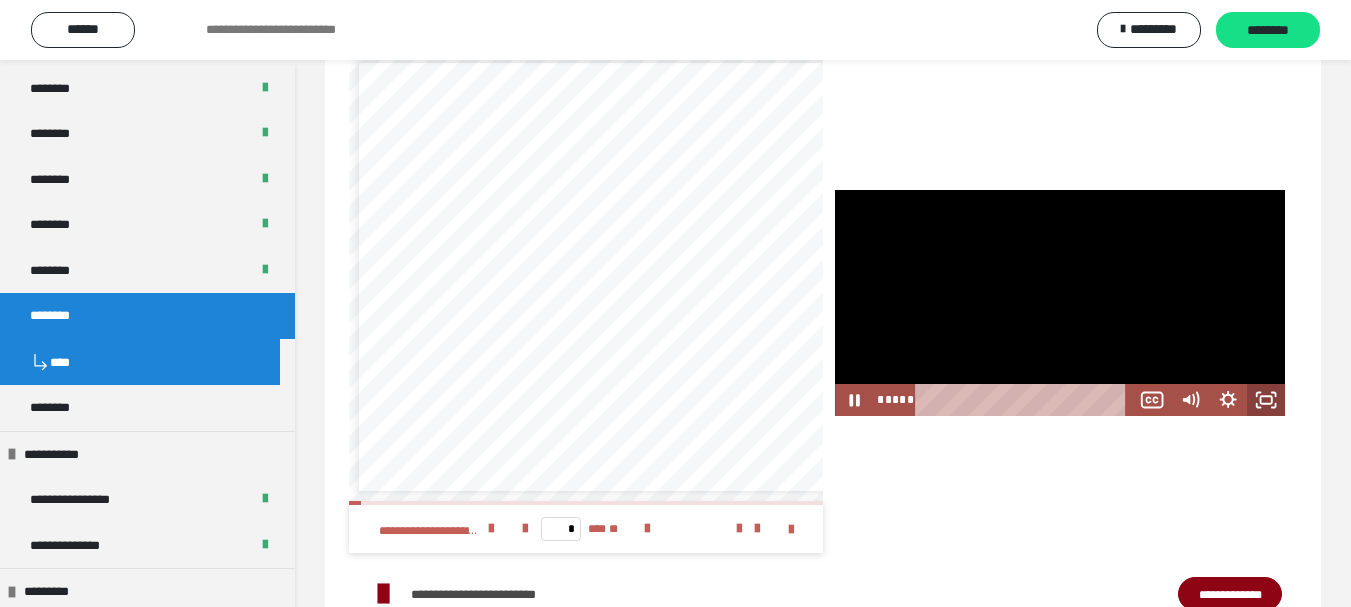 click 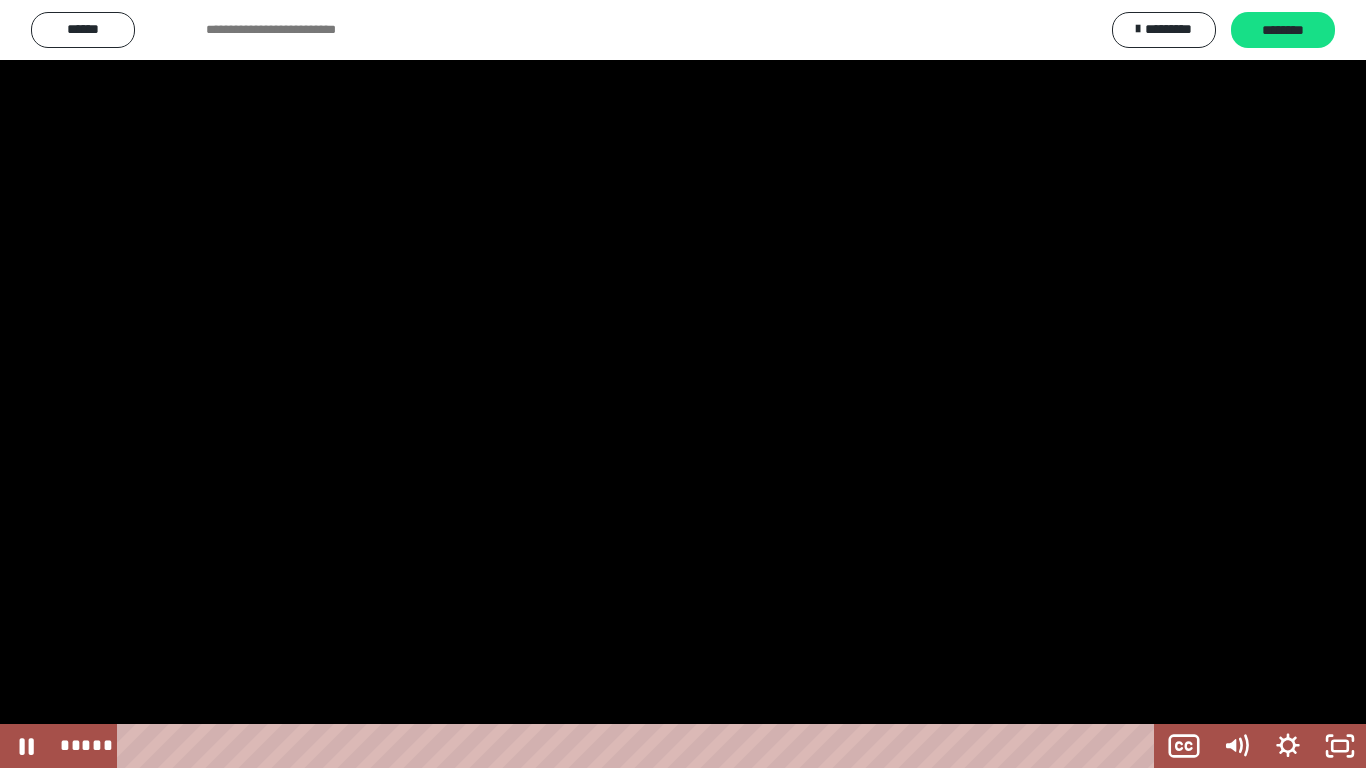 click at bounding box center (683, 384) 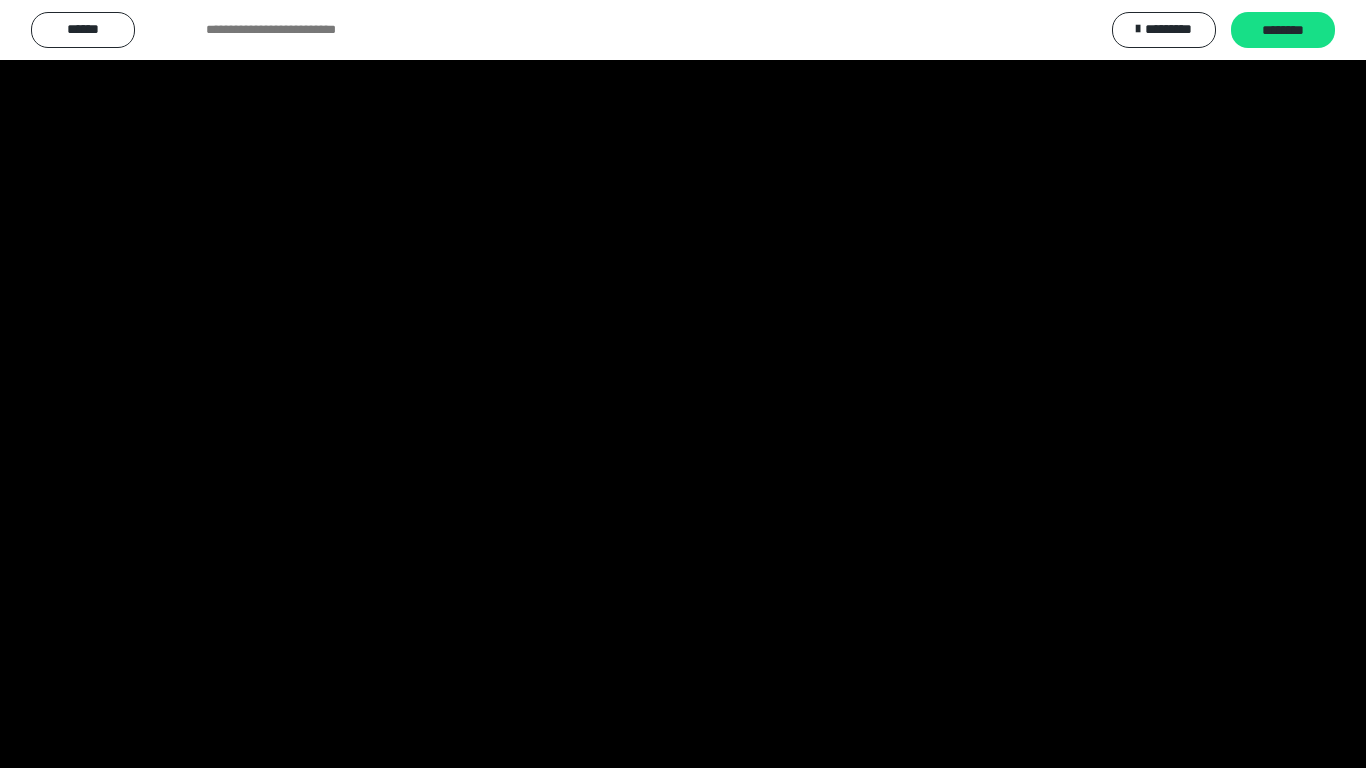 click at bounding box center [683, 384] 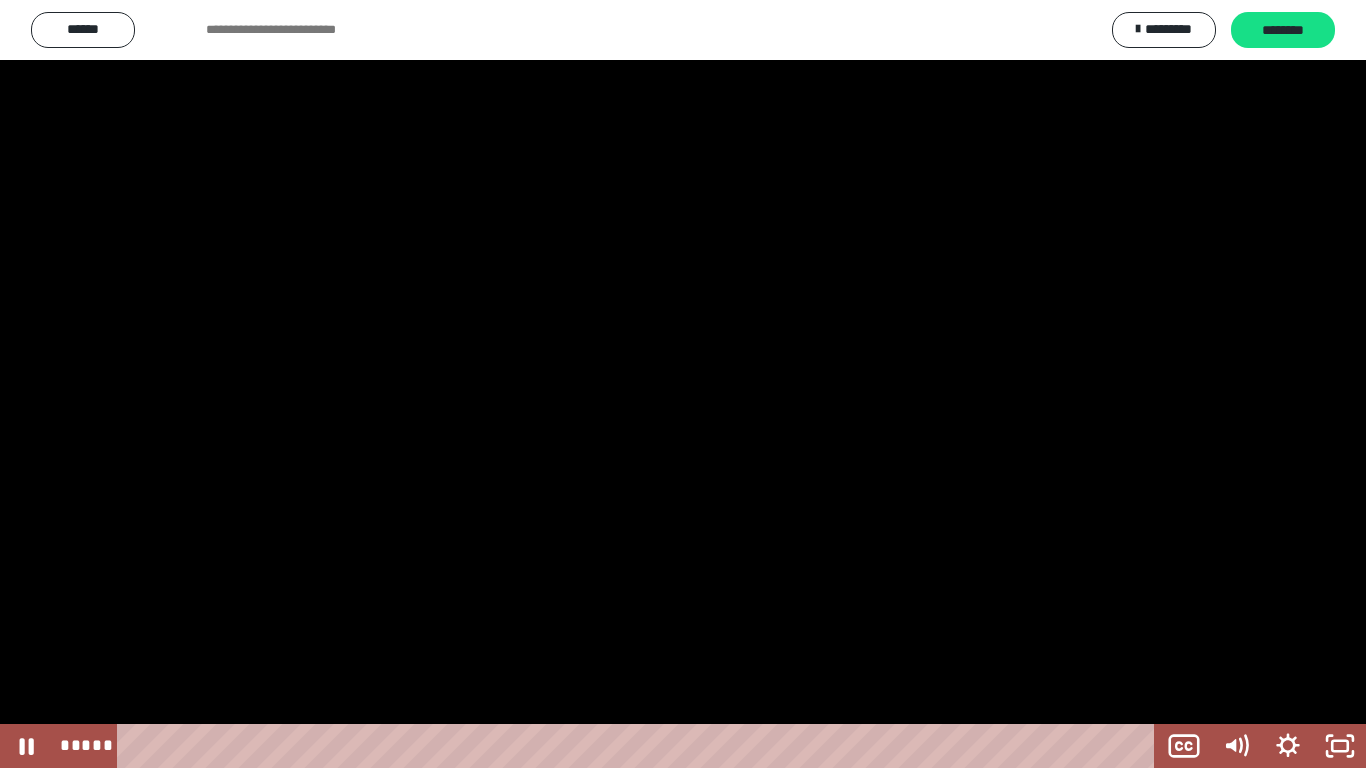 click at bounding box center (683, 384) 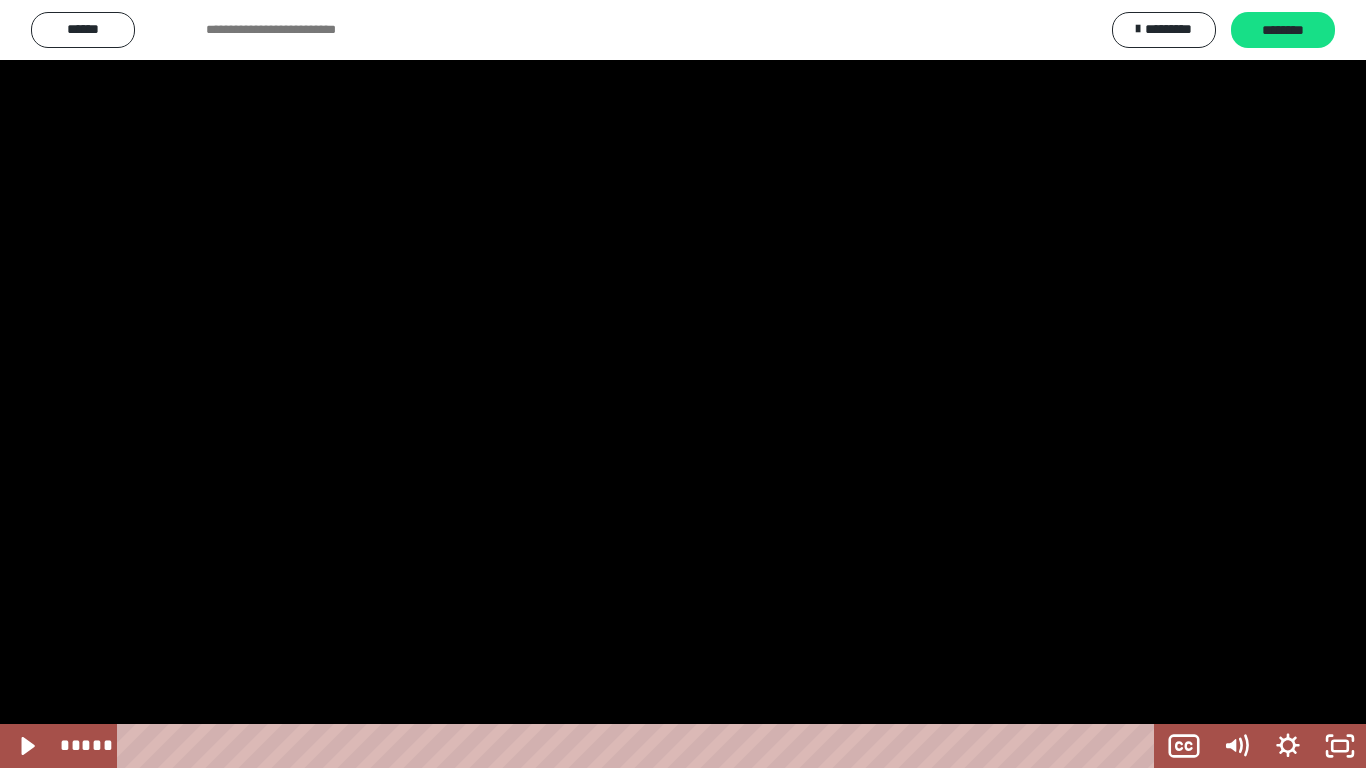 click at bounding box center [683, 384] 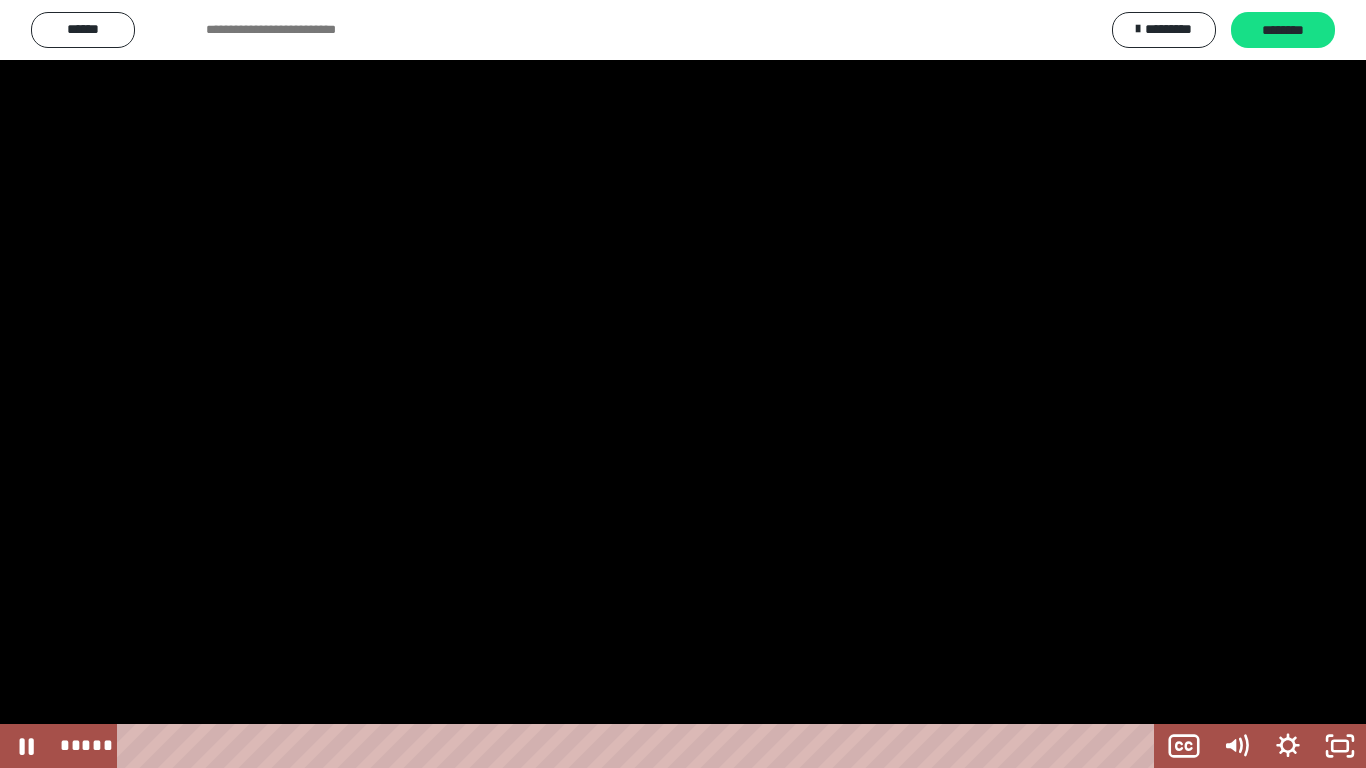 click at bounding box center (683, 384) 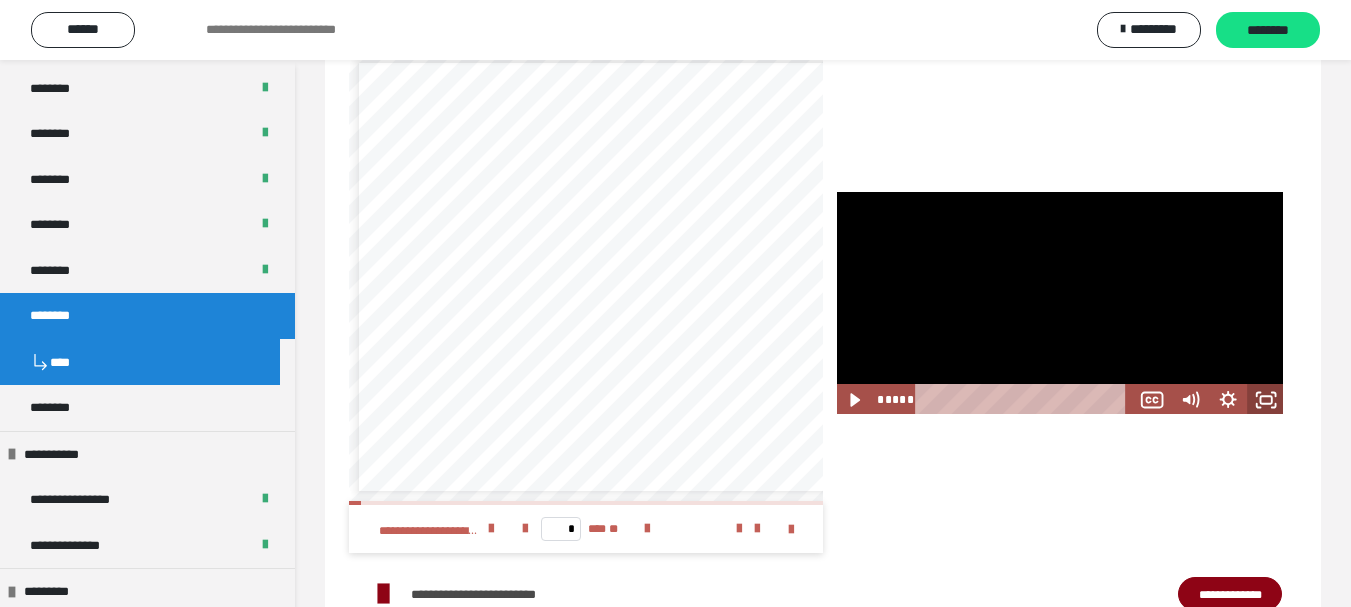 click 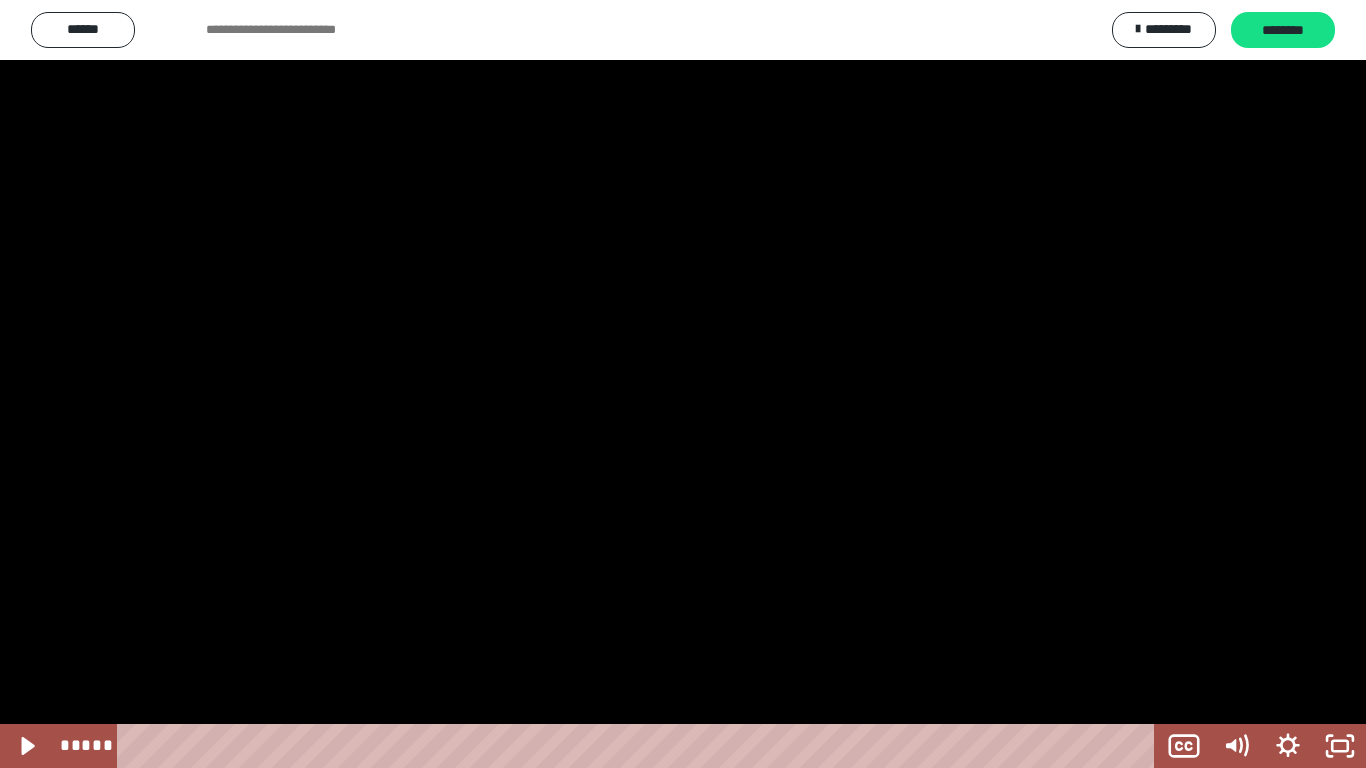 click at bounding box center (683, 384) 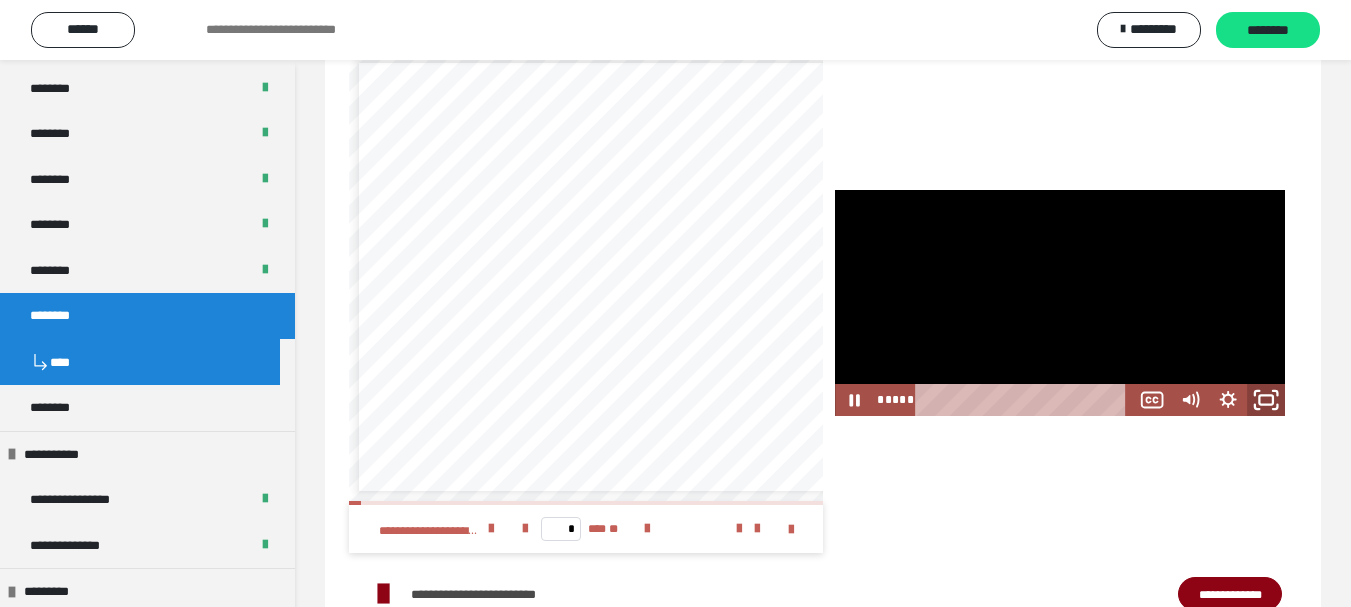 click 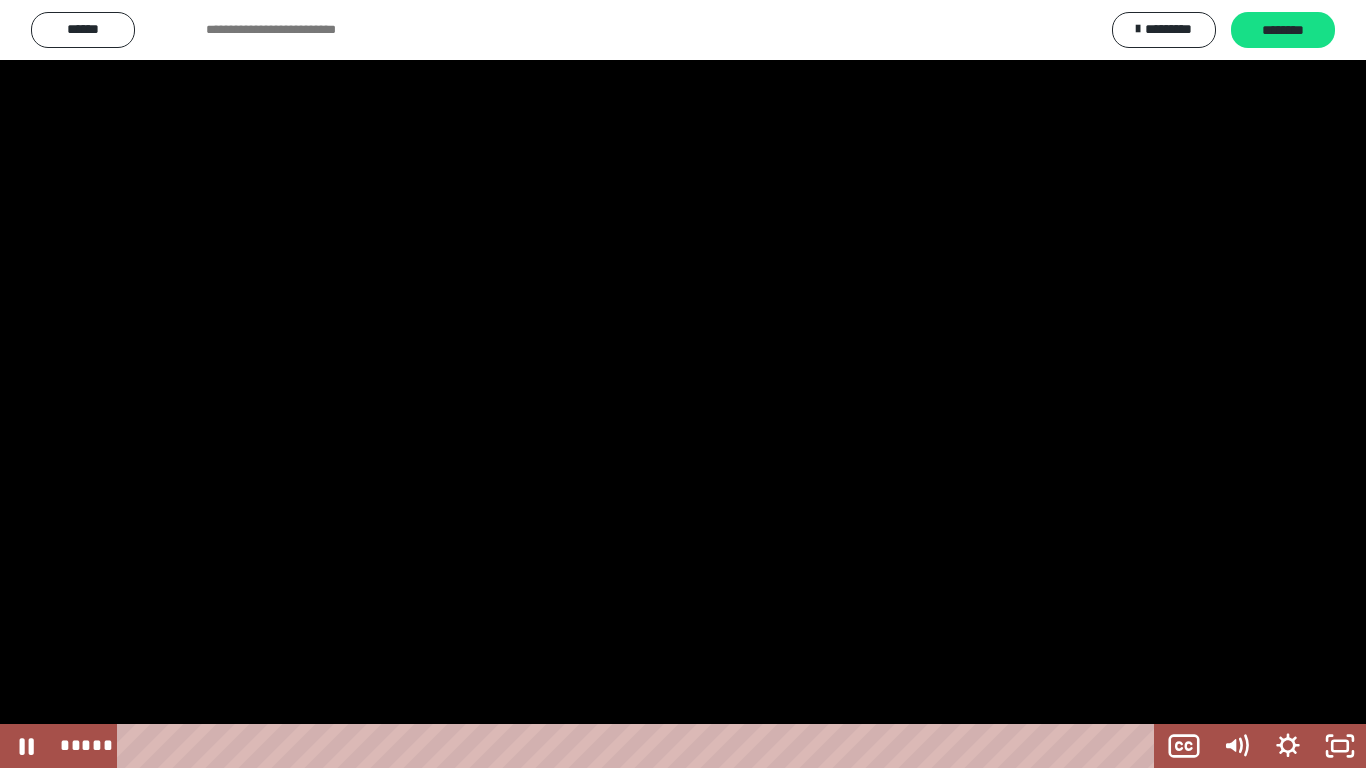 click at bounding box center [683, 384] 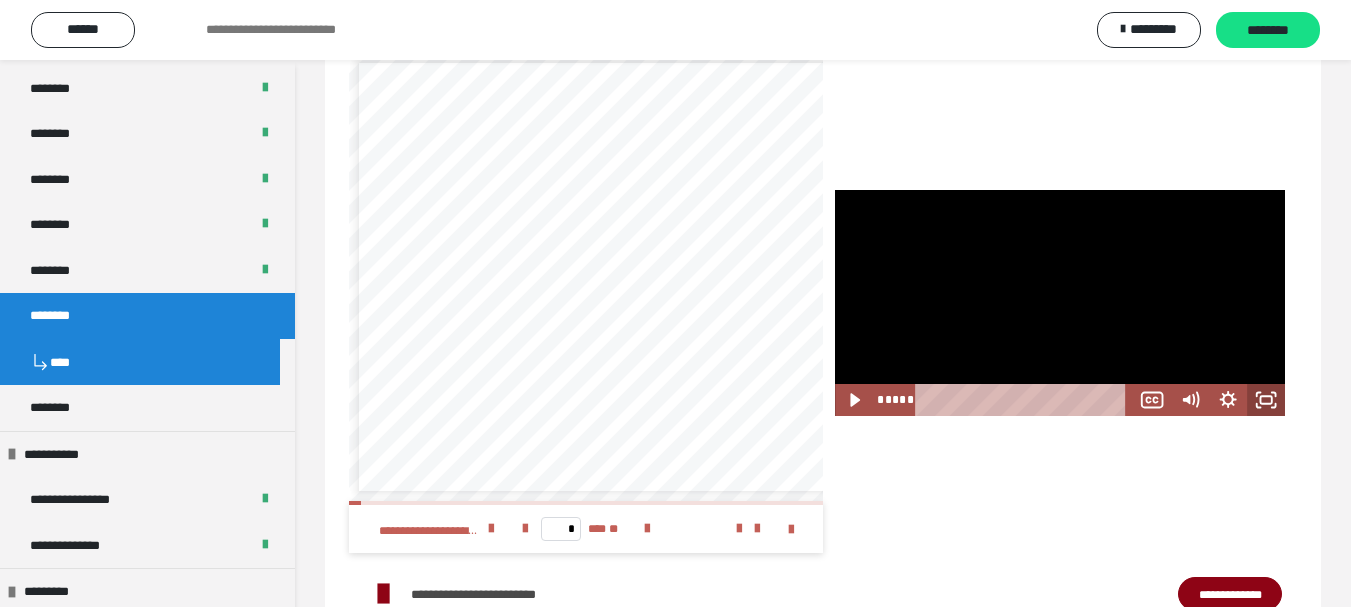 click 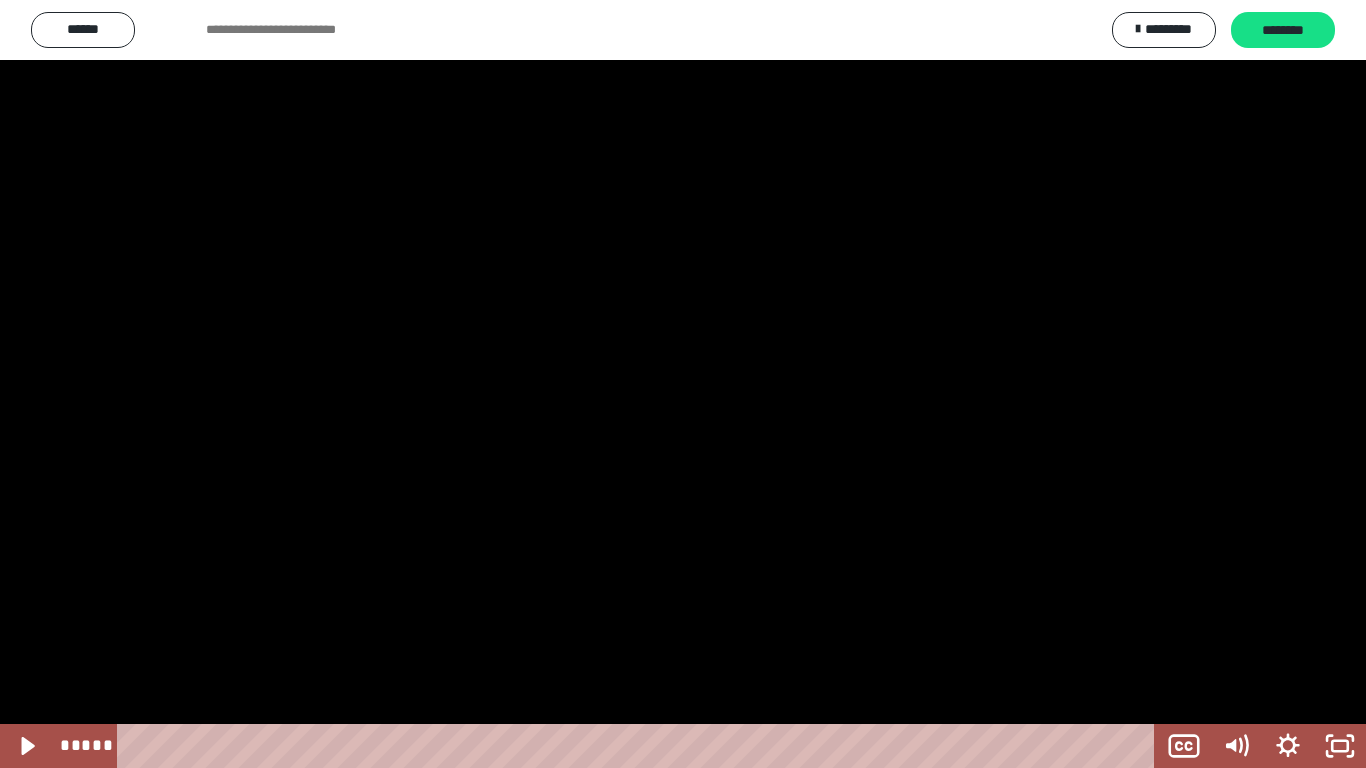 click at bounding box center (683, 384) 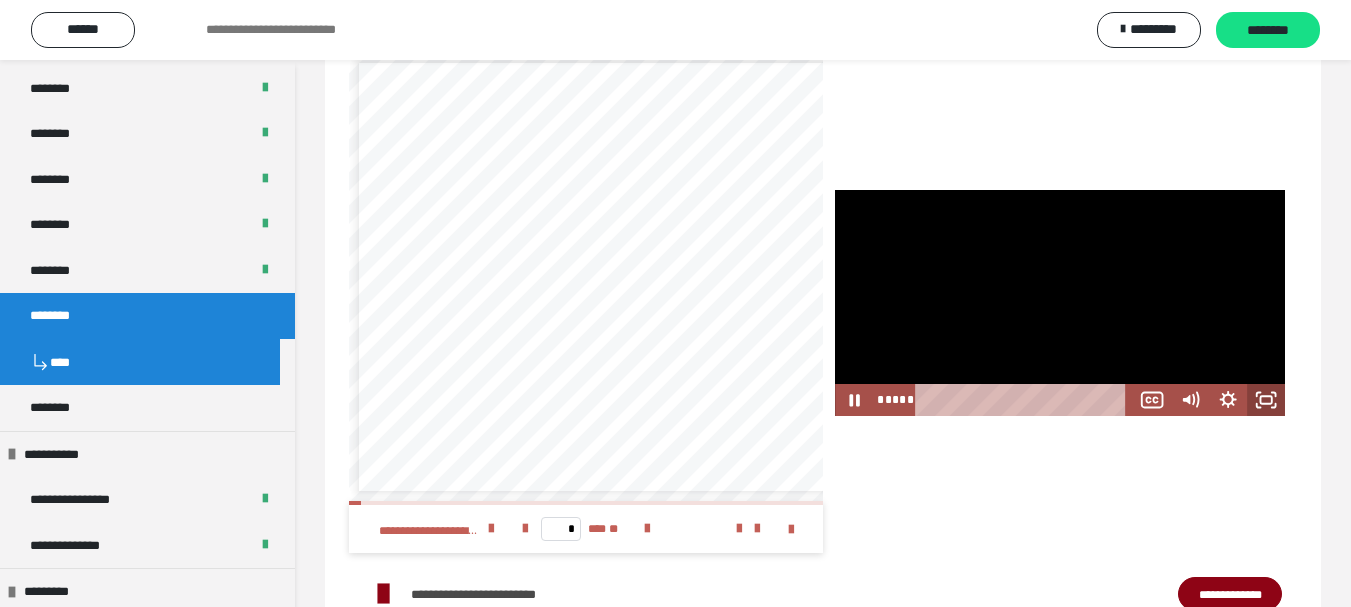click 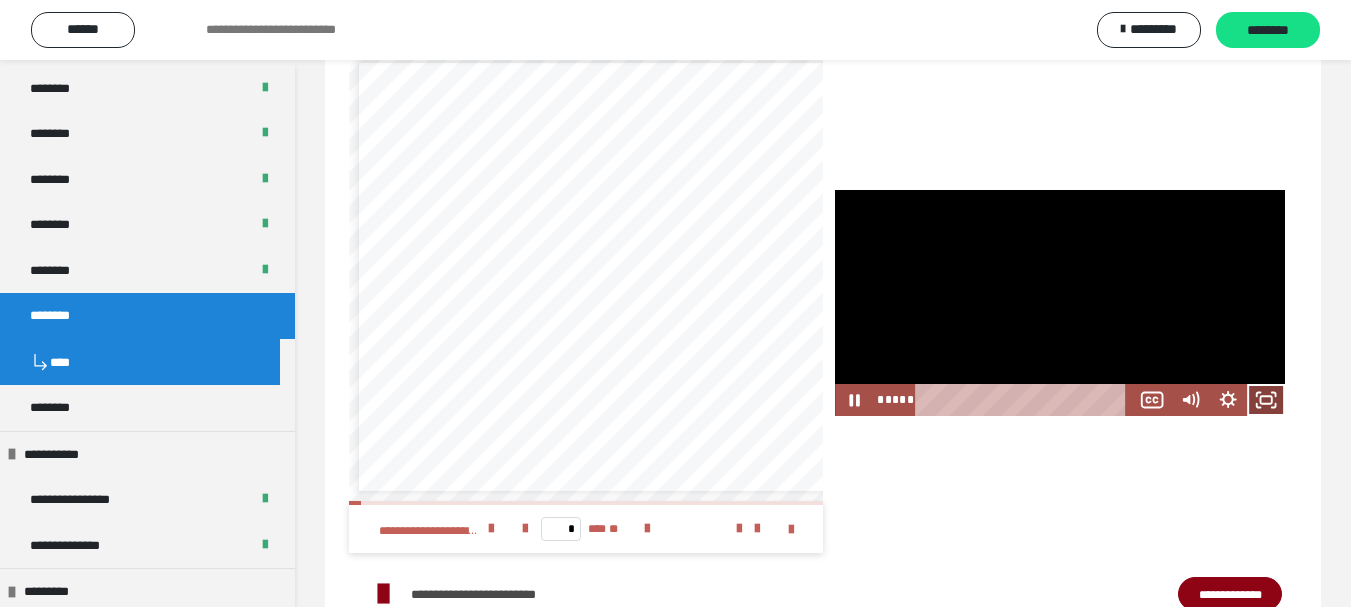 click 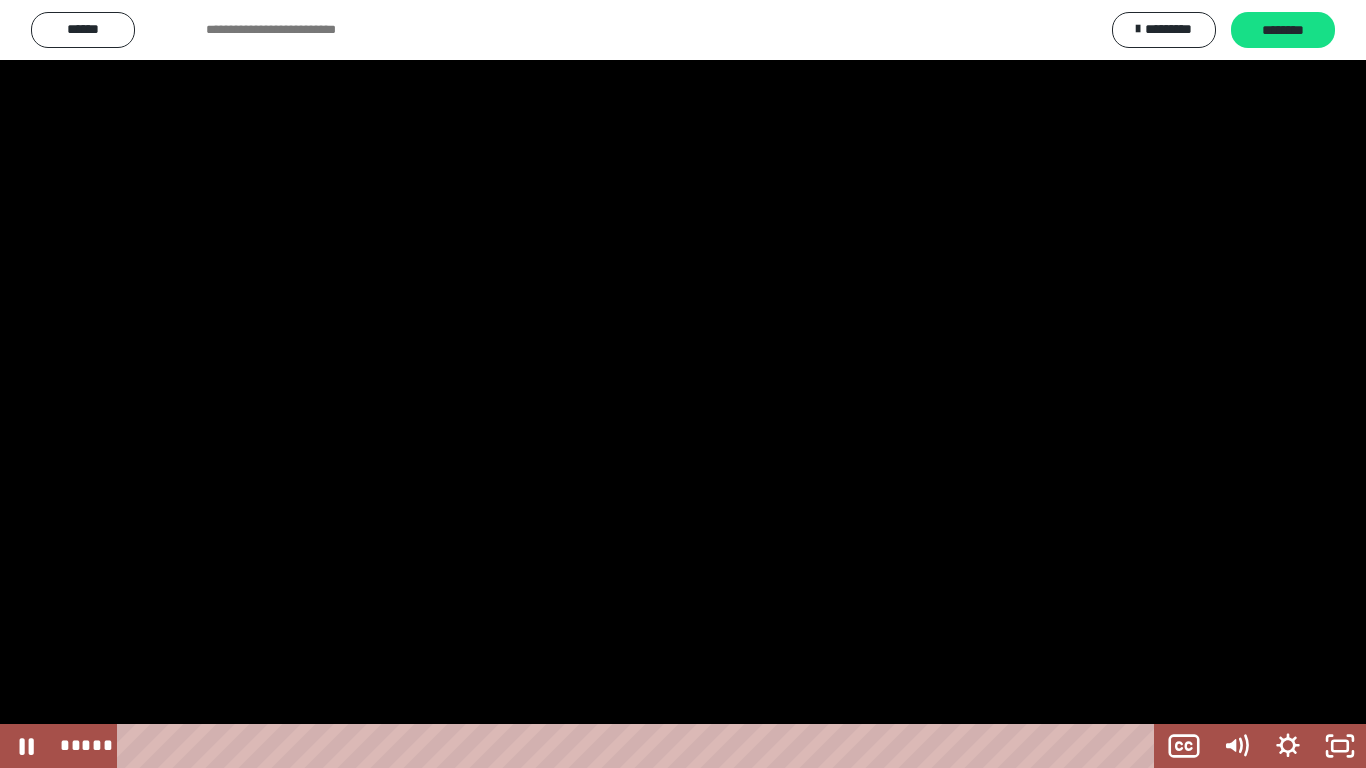 click at bounding box center [683, 384] 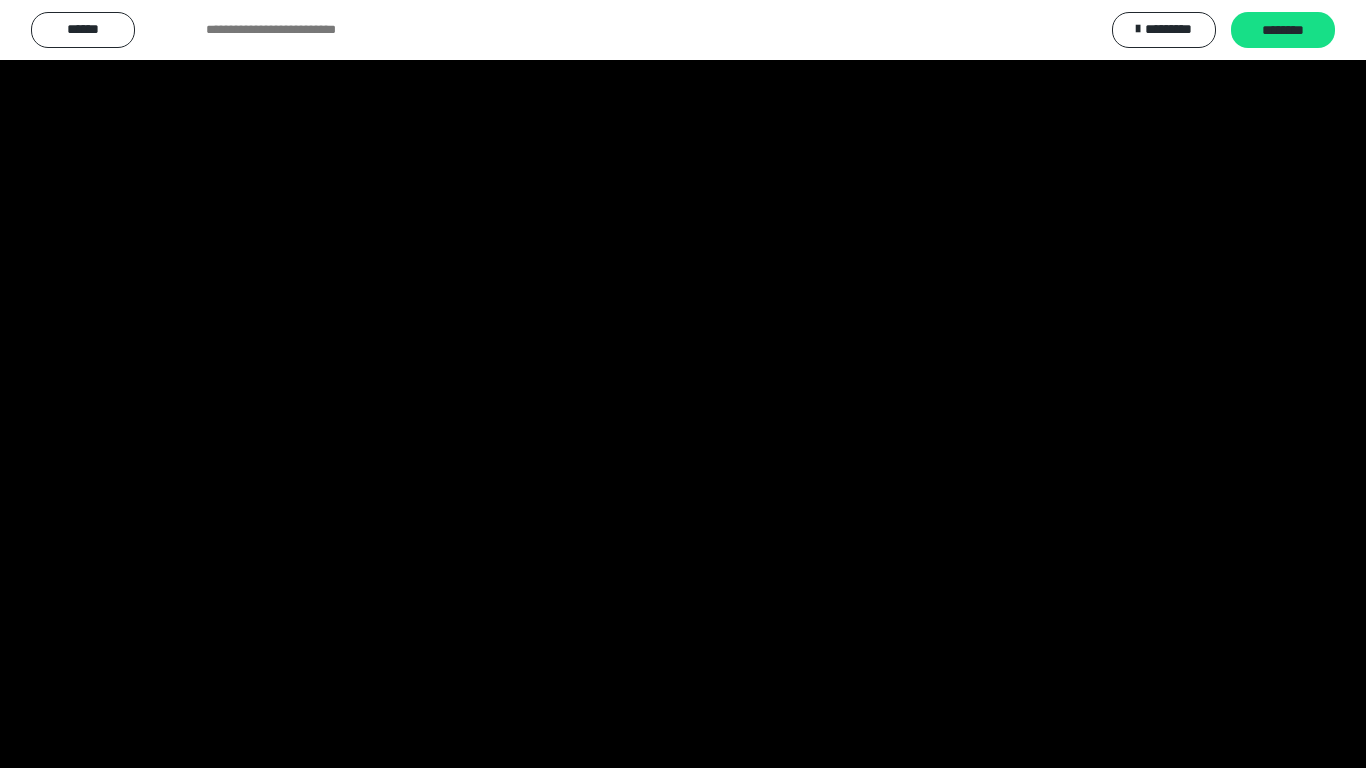 click at bounding box center (683, 384) 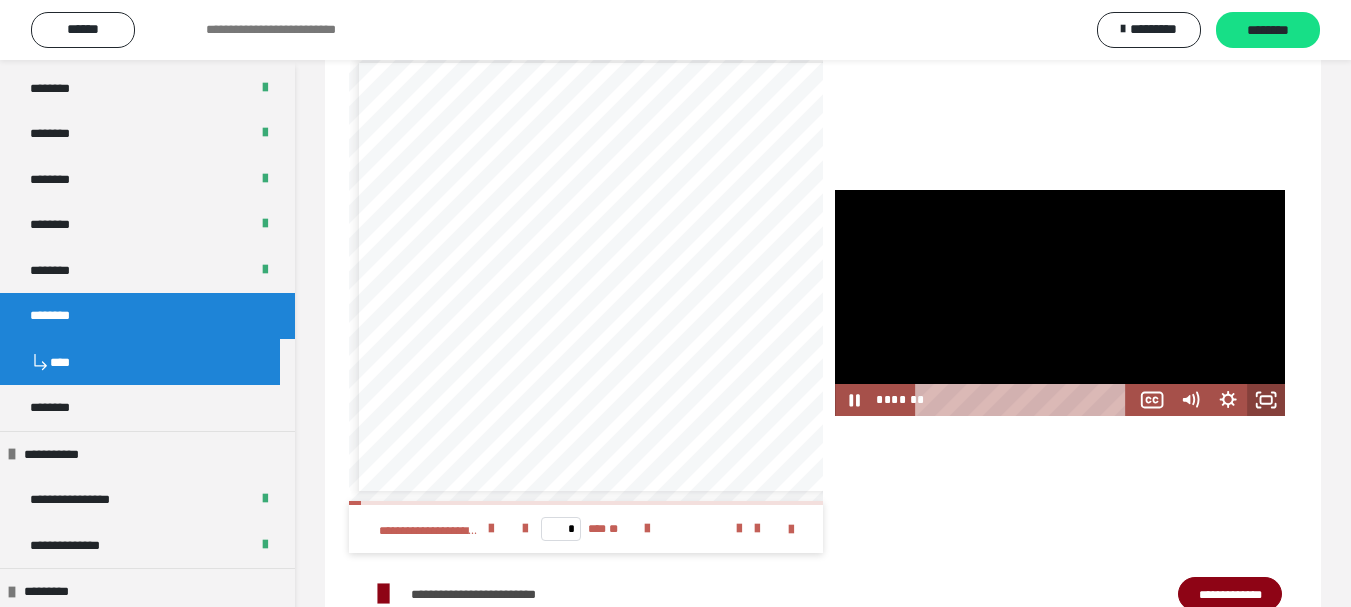 click 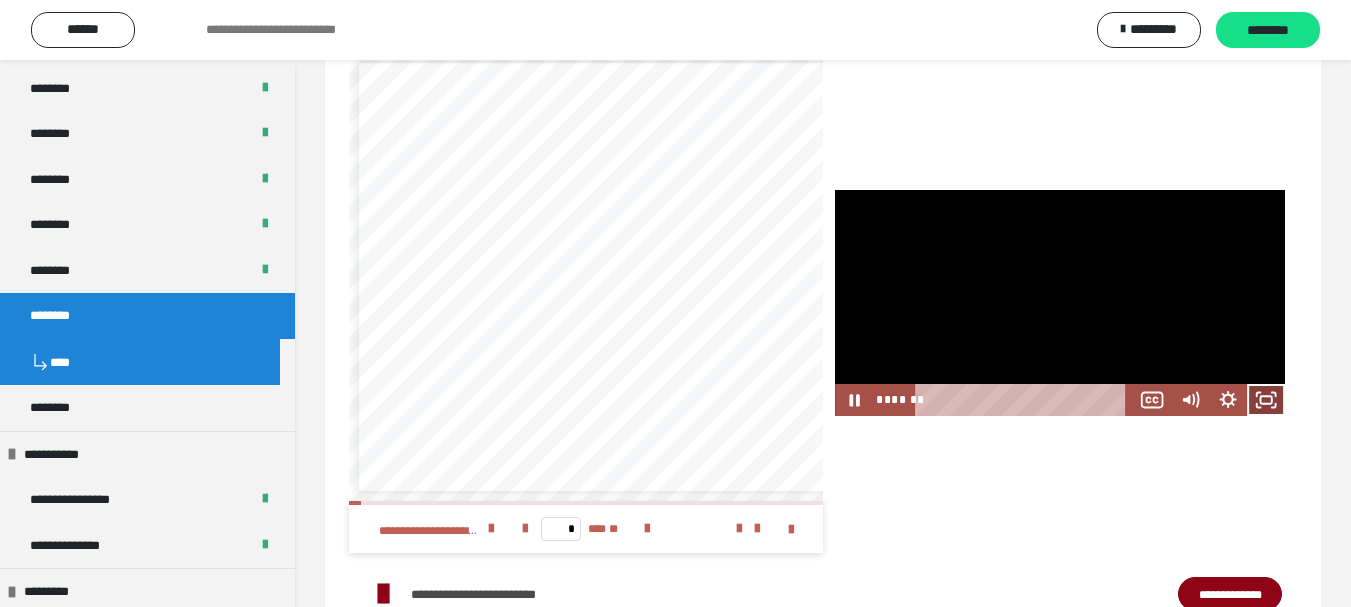 click 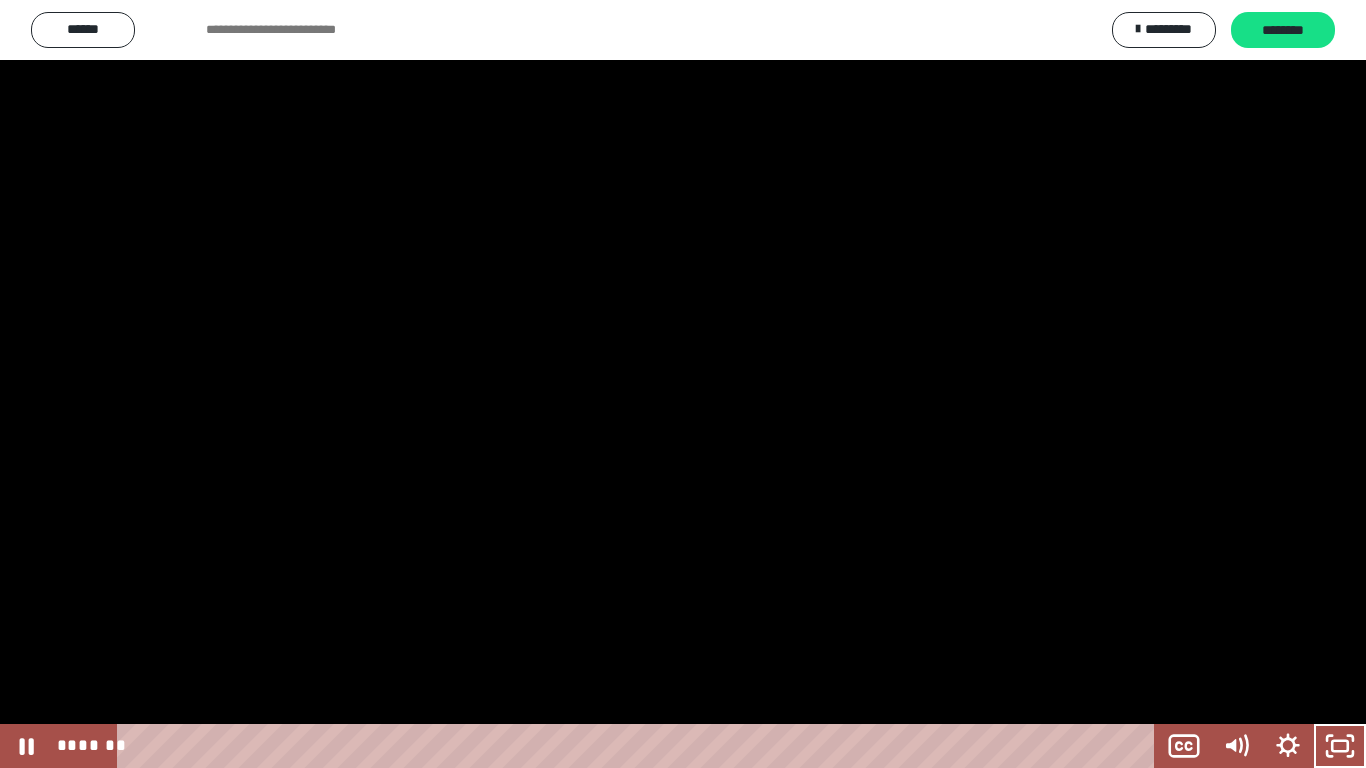 click at bounding box center (683, 384) 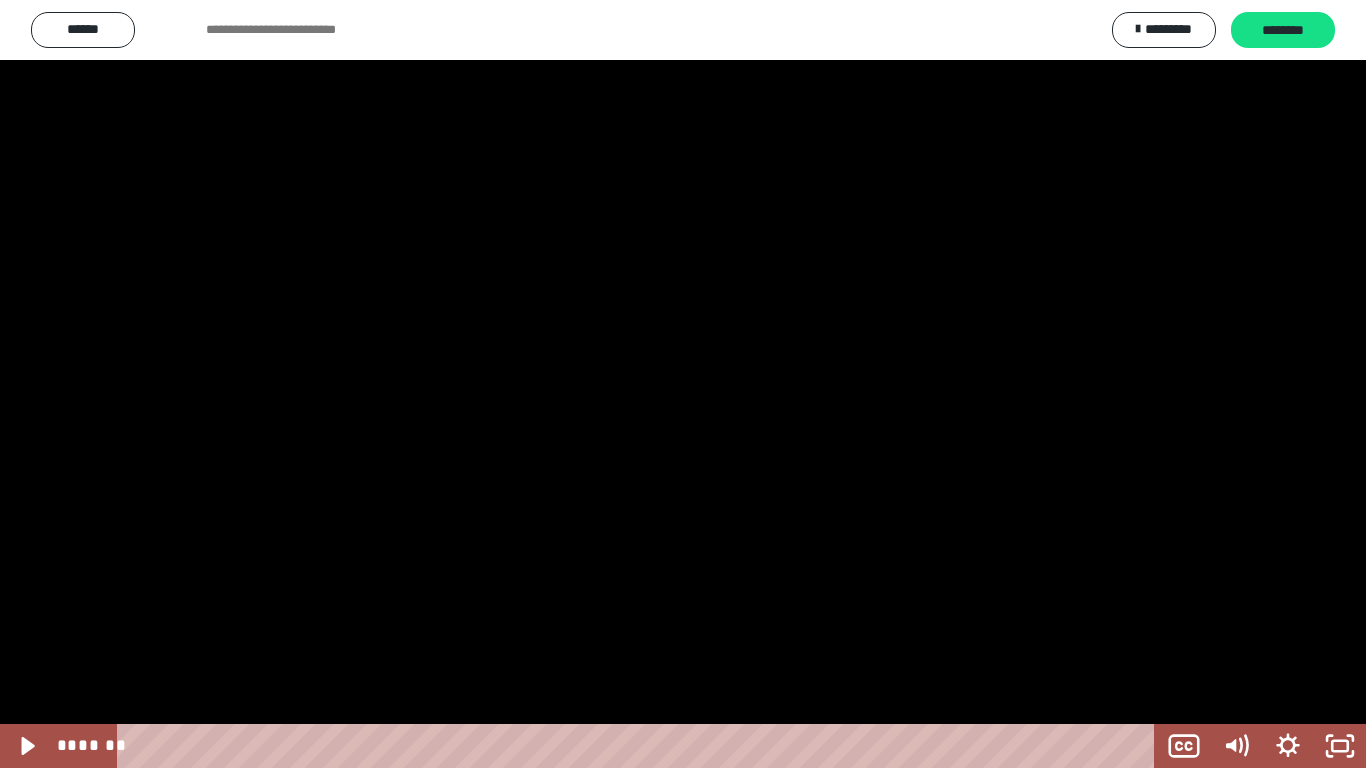 click at bounding box center [683, 384] 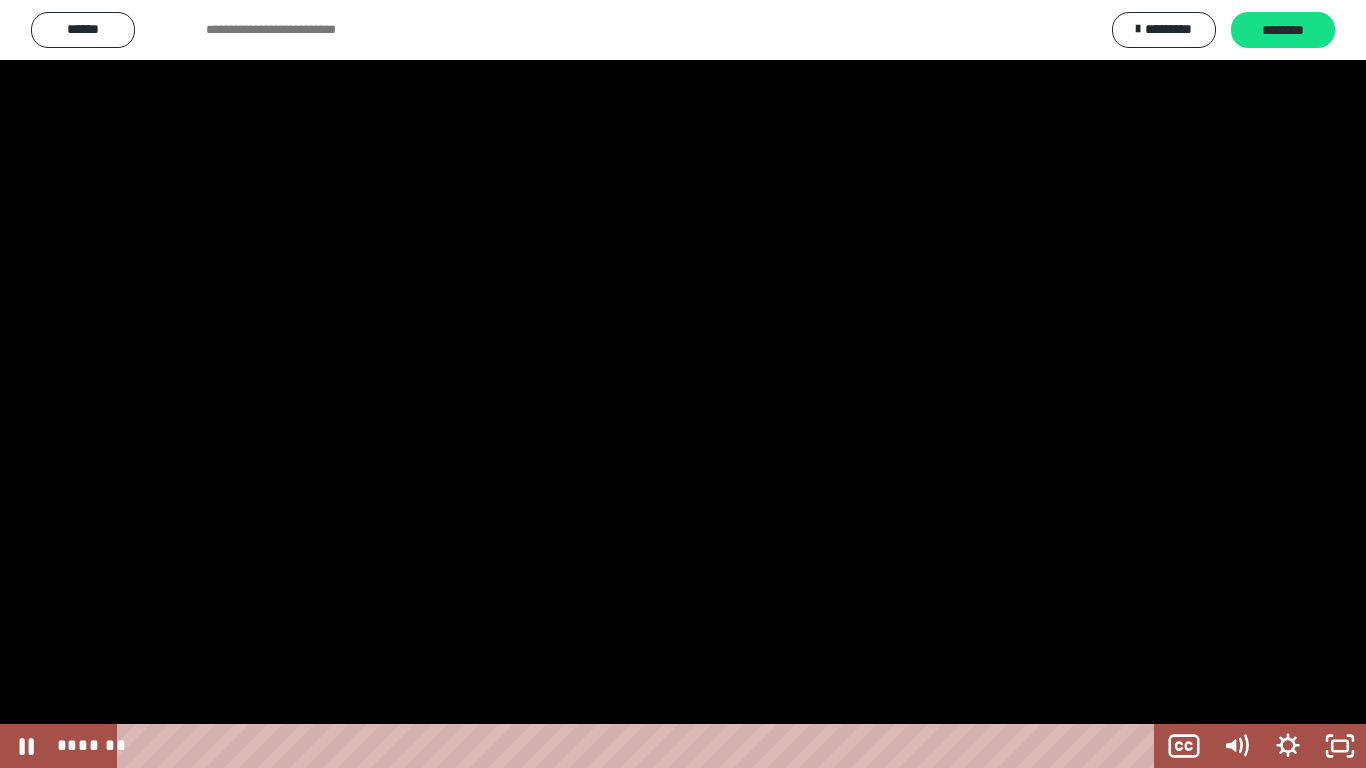 click at bounding box center [683, 384] 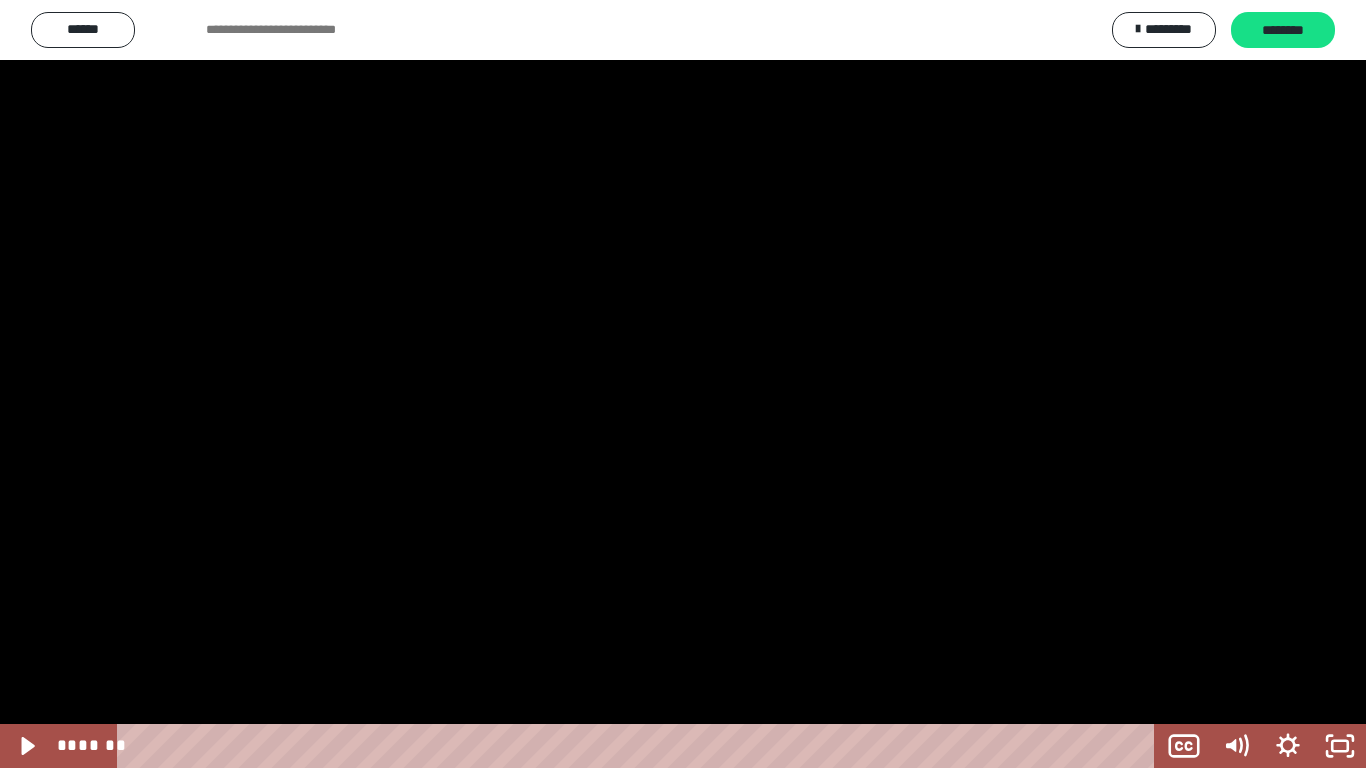 click at bounding box center (683, 384) 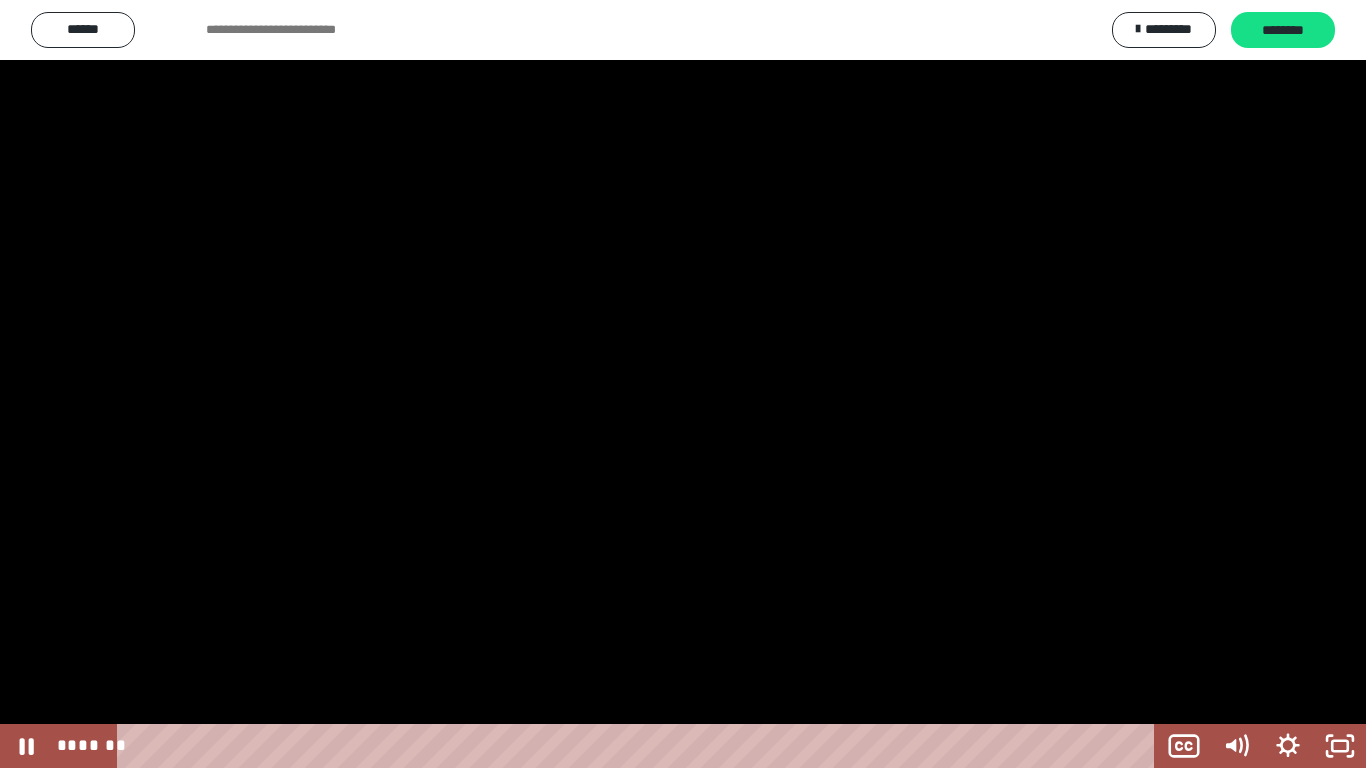 click at bounding box center [683, 384] 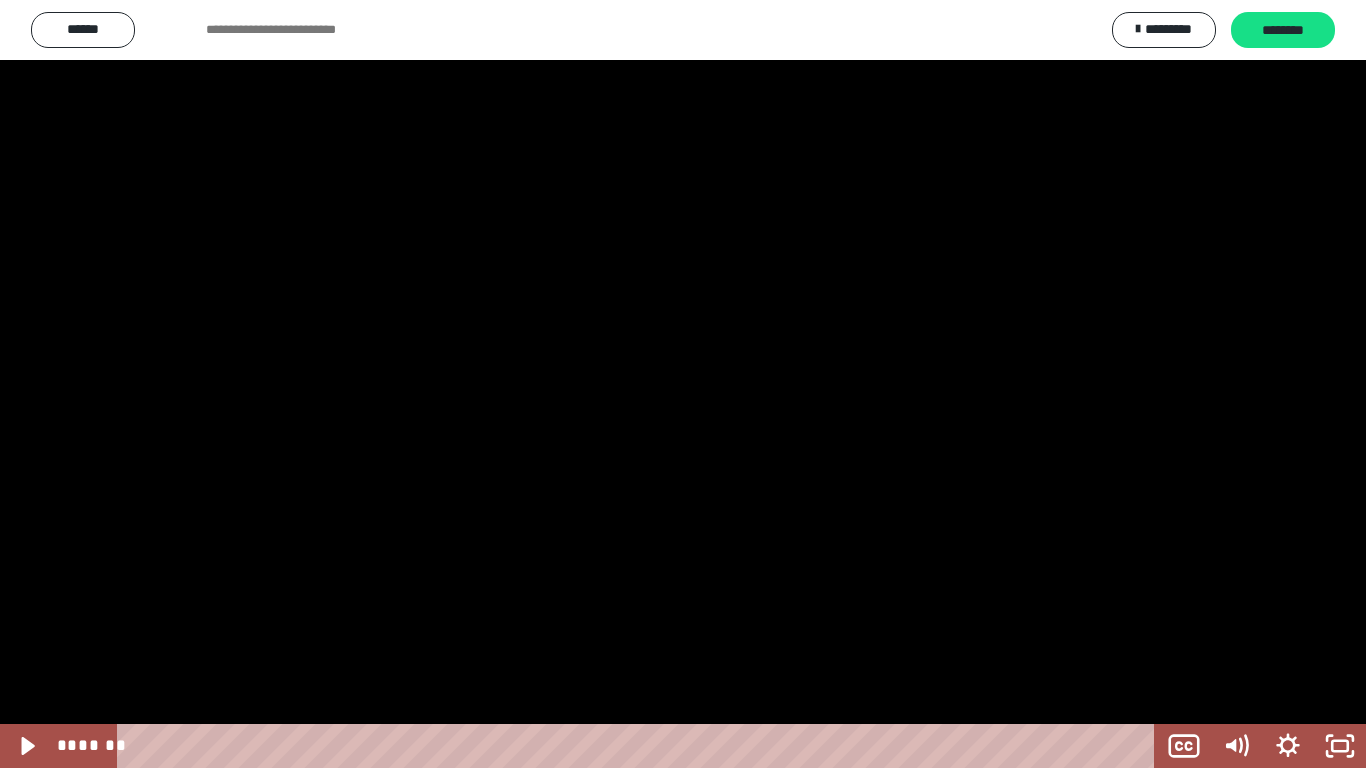 click at bounding box center [683, 384] 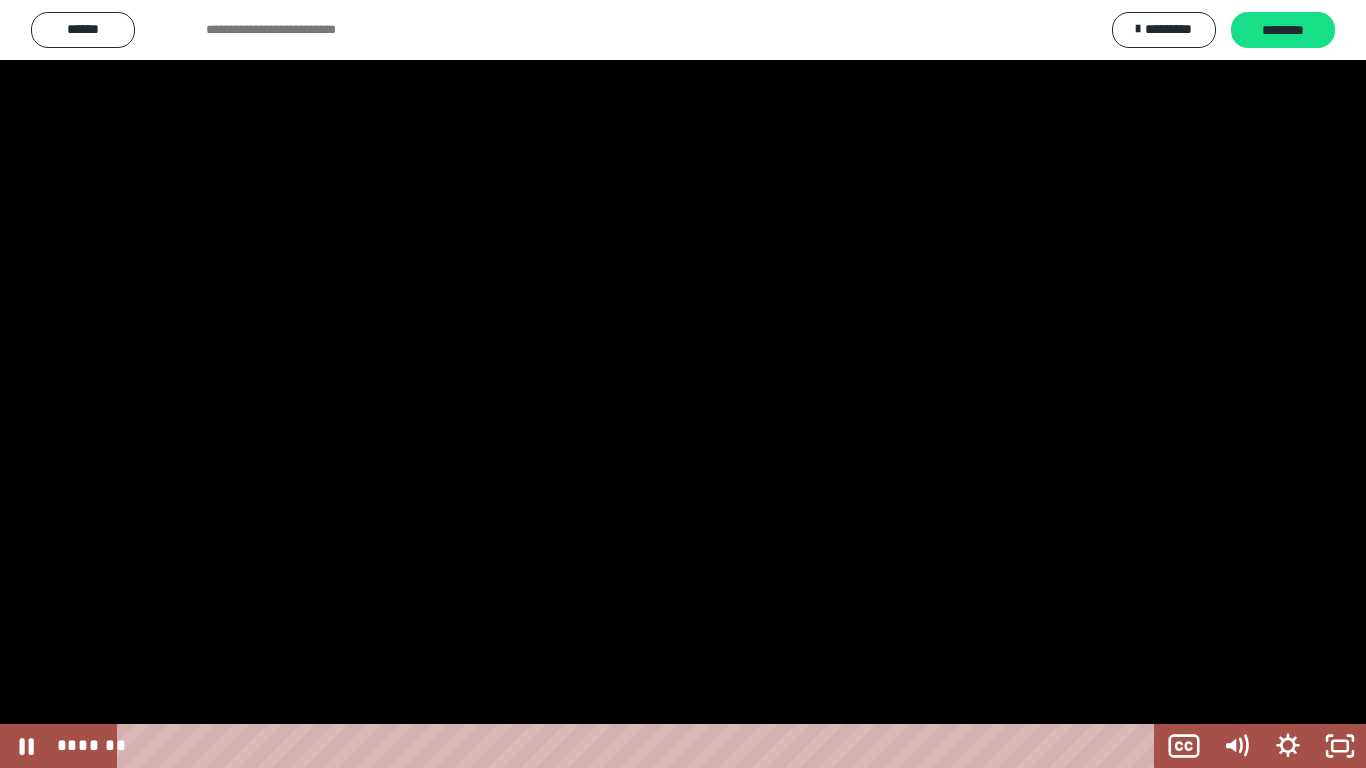 click at bounding box center [683, 384] 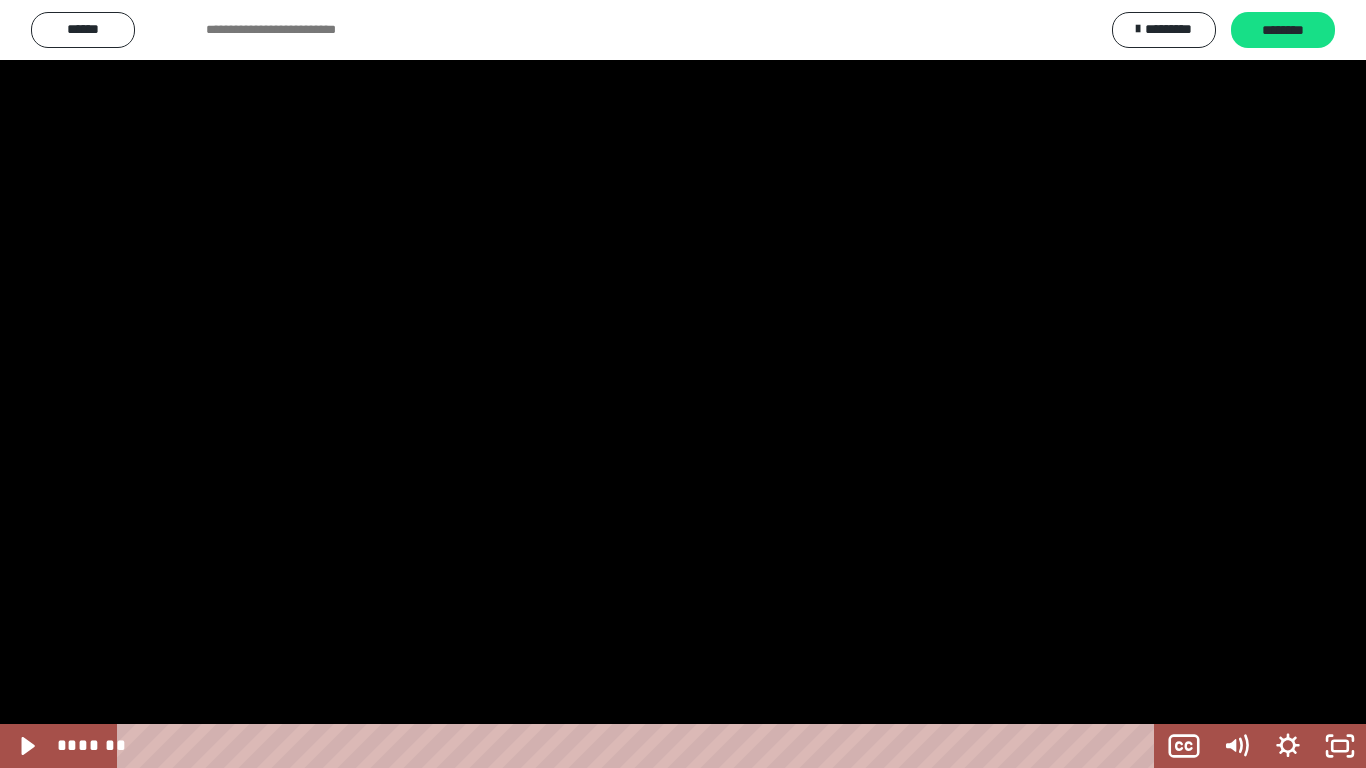click at bounding box center [683, 384] 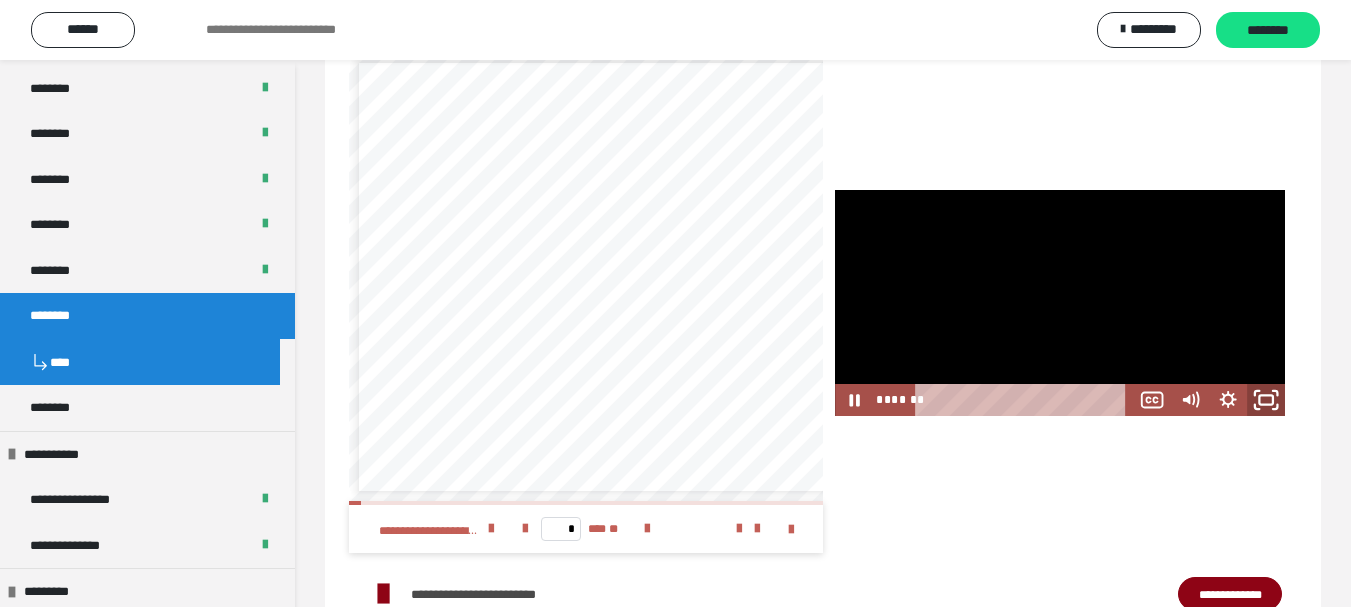click 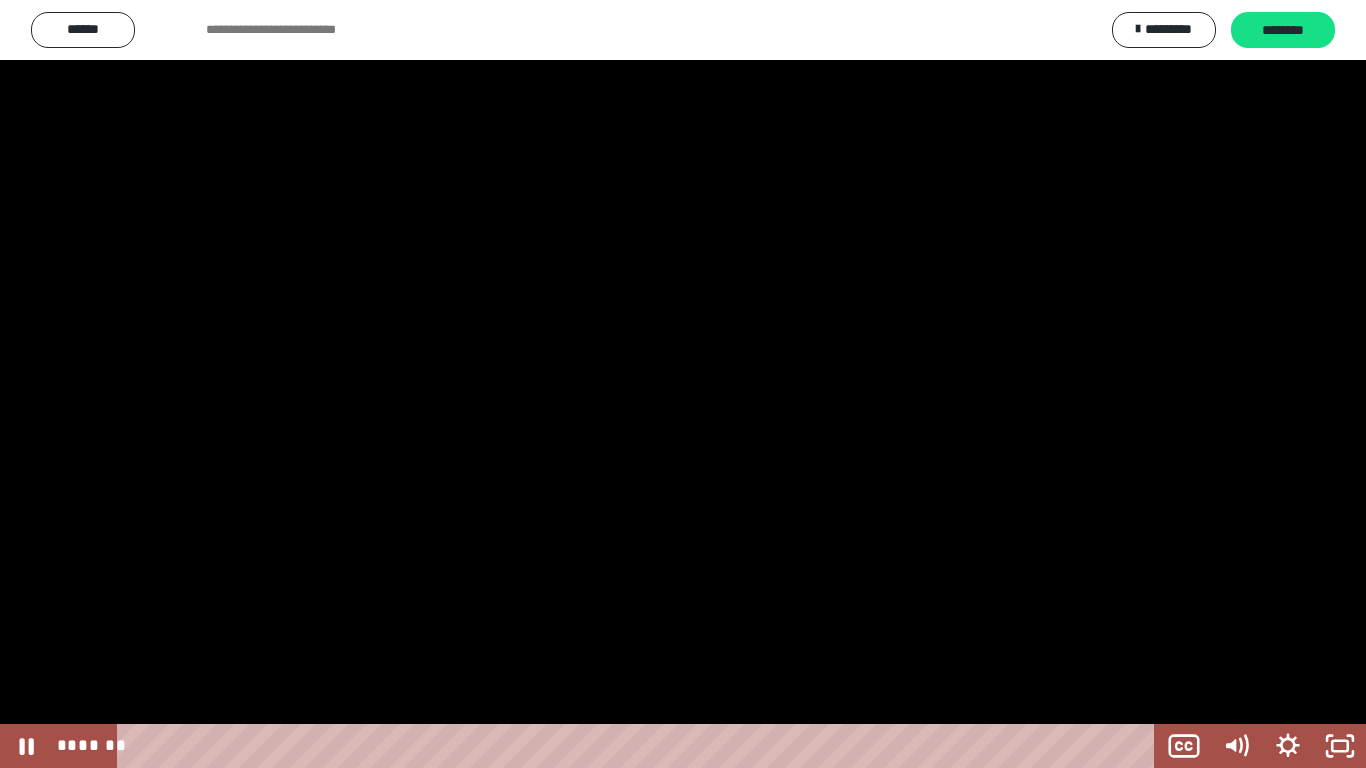 click at bounding box center [683, 384] 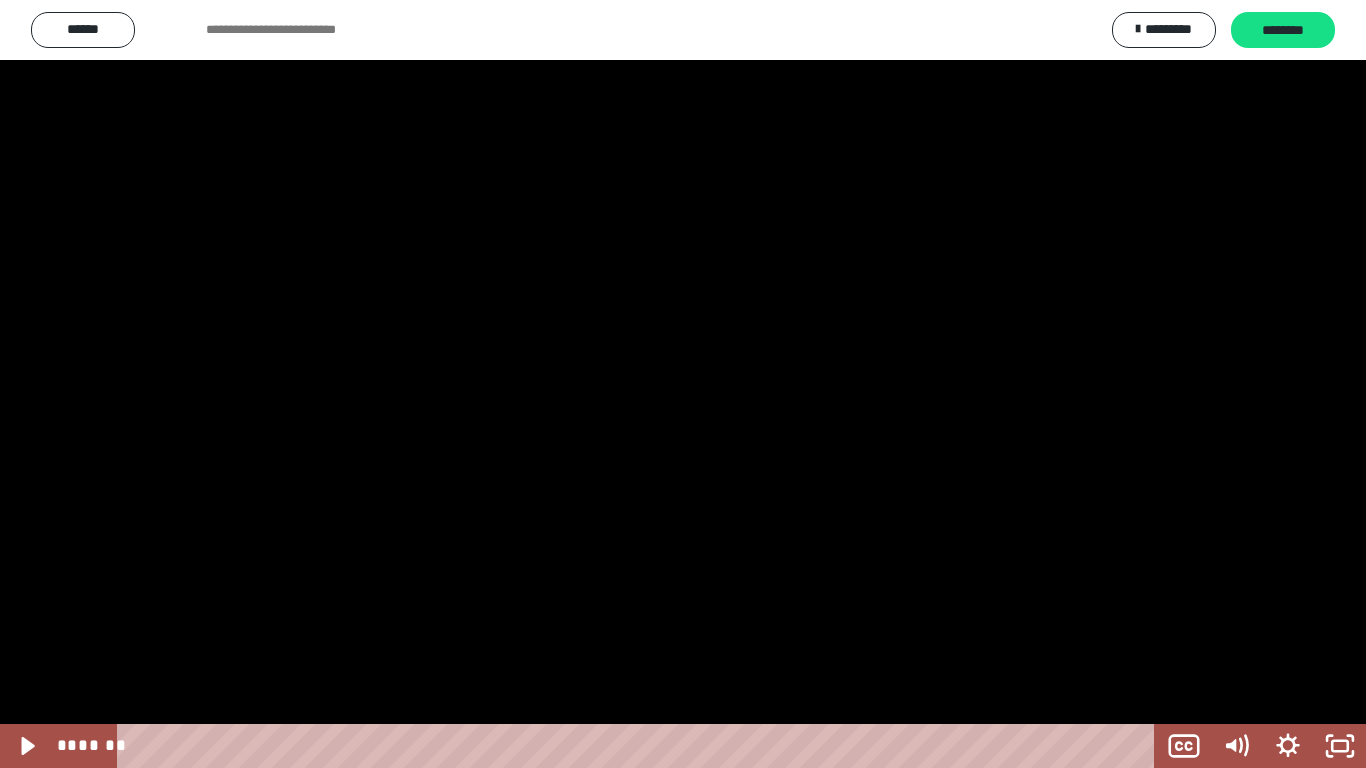 click at bounding box center (683, 384) 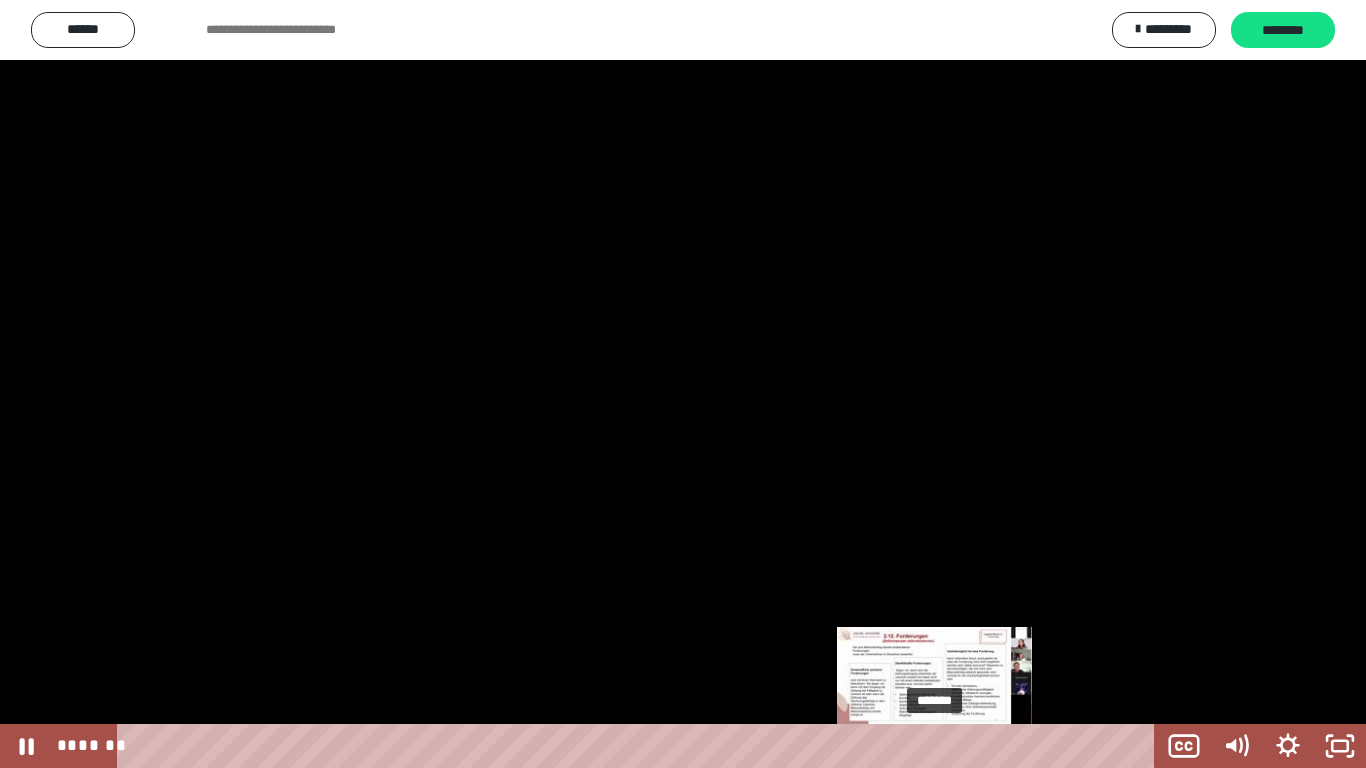 click at bounding box center (934, 746) 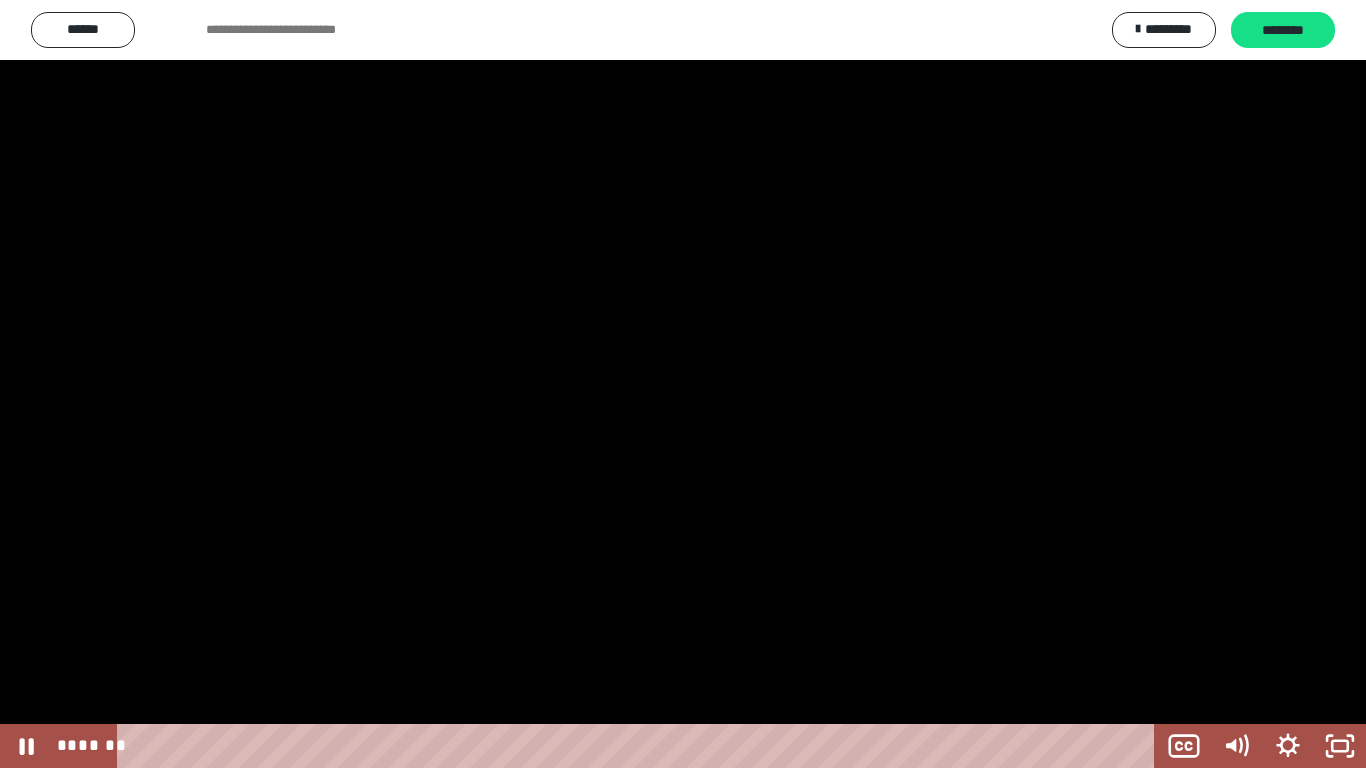 click at bounding box center [683, 384] 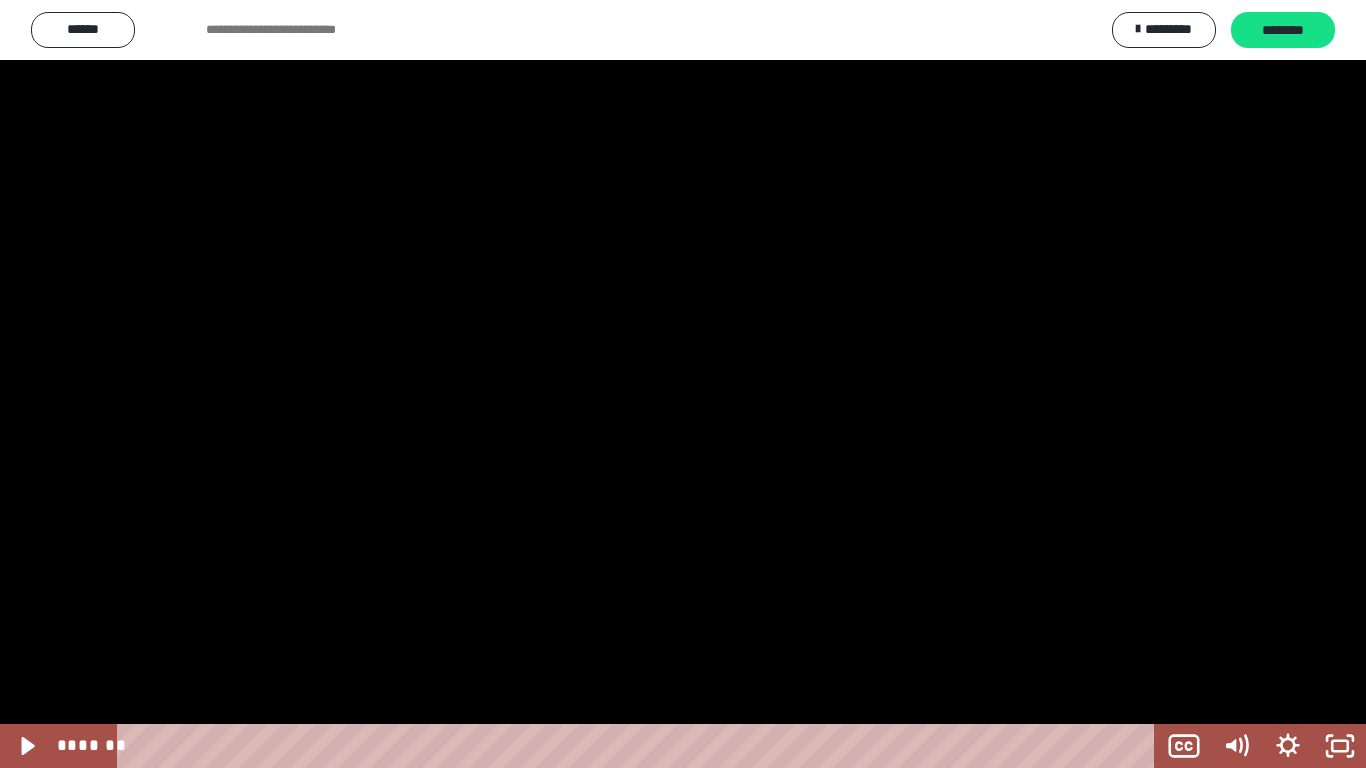 click at bounding box center [683, 384] 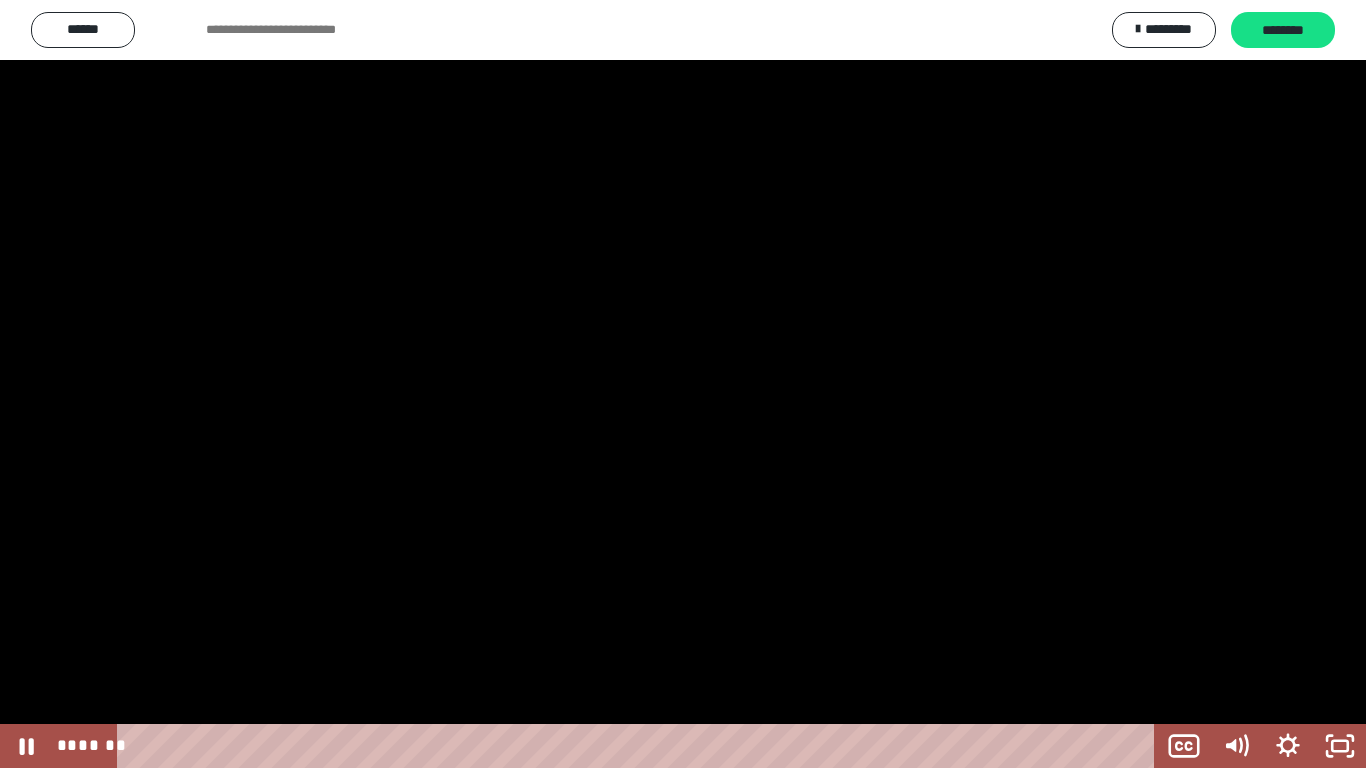 click at bounding box center (683, 384) 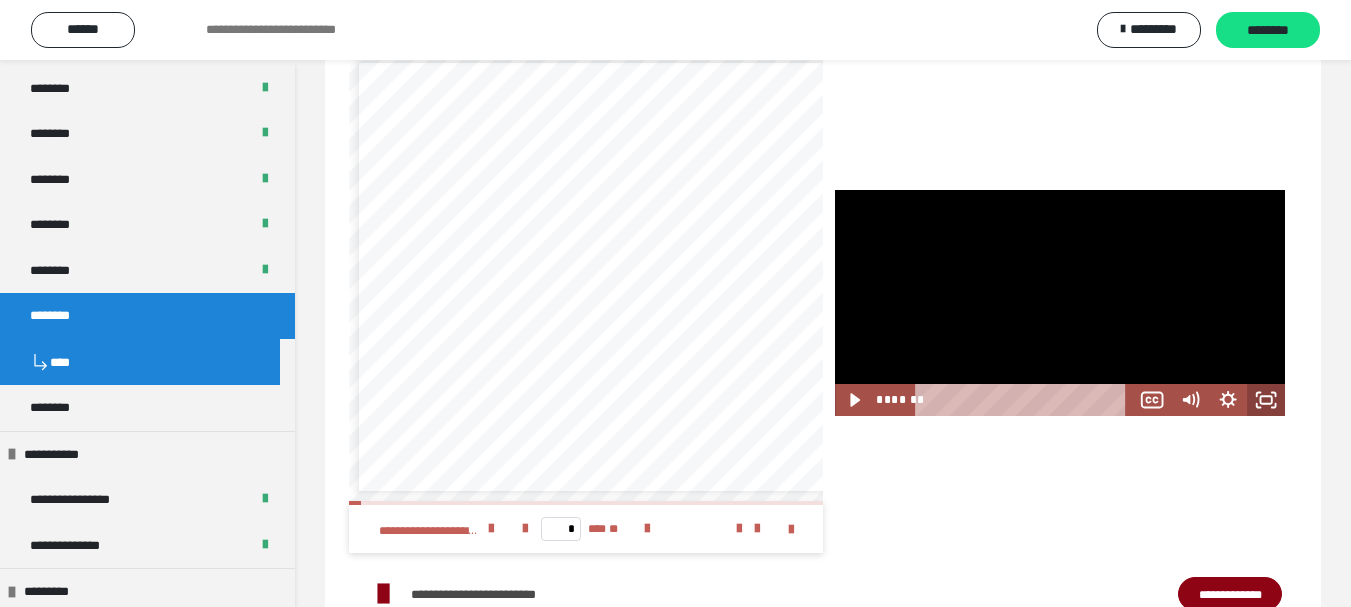 click 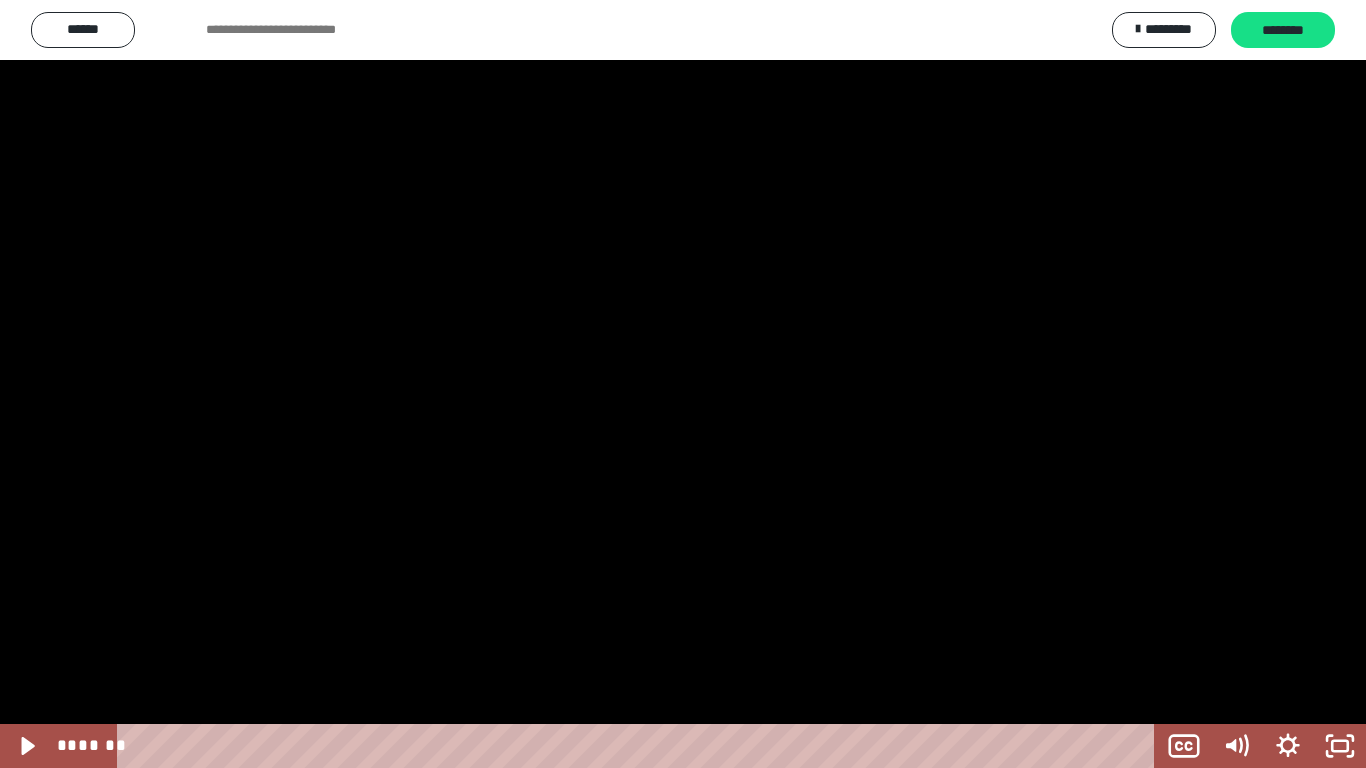 click at bounding box center [683, 384] 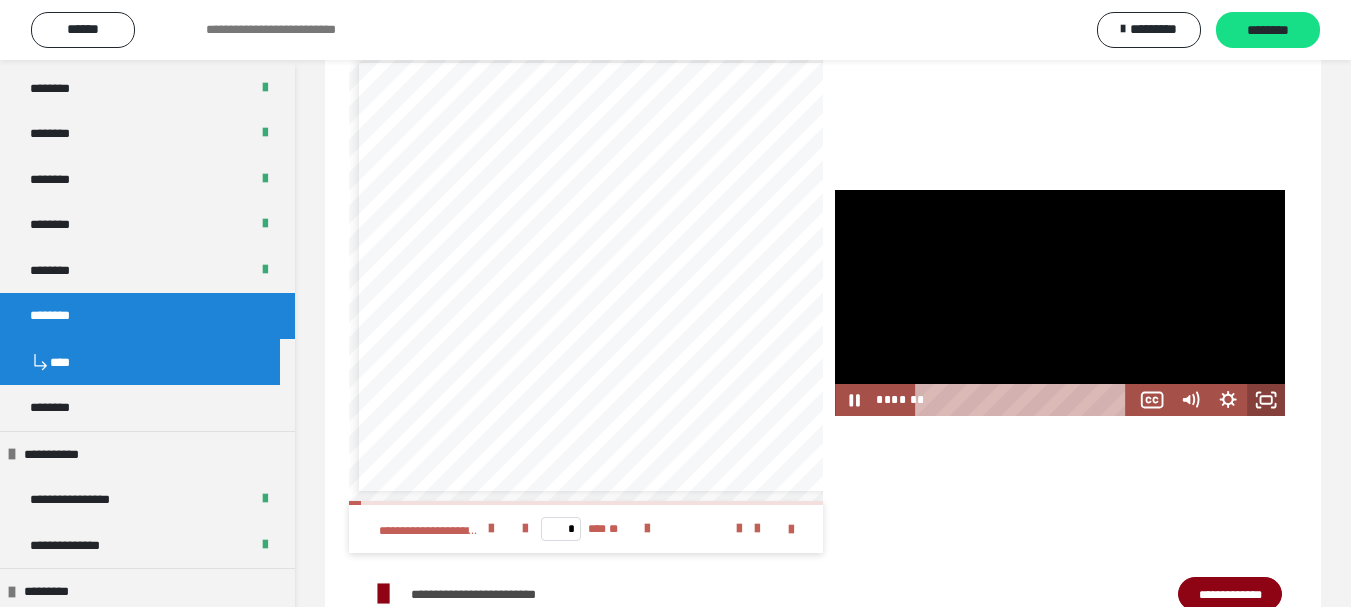 click 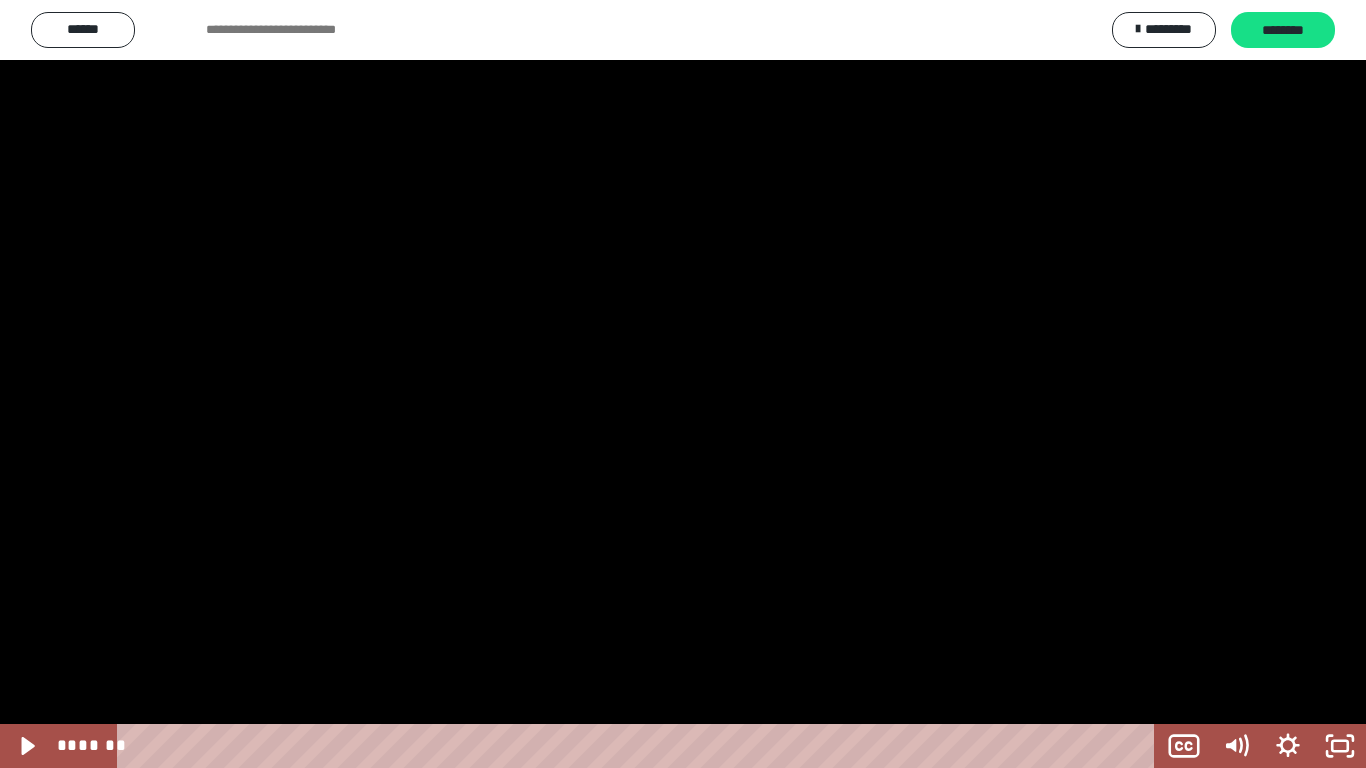 click at bounding box center [683, 384] 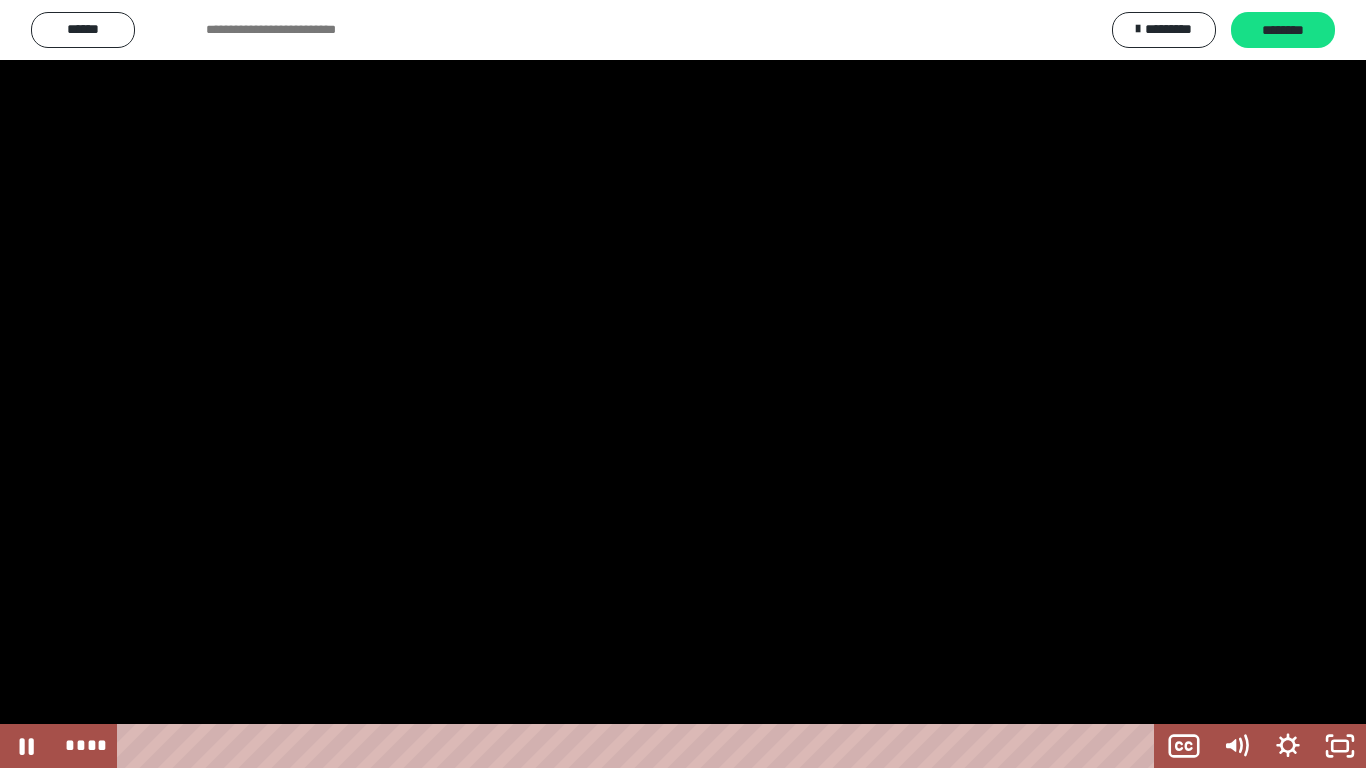 click at bounding box center (683, 384) 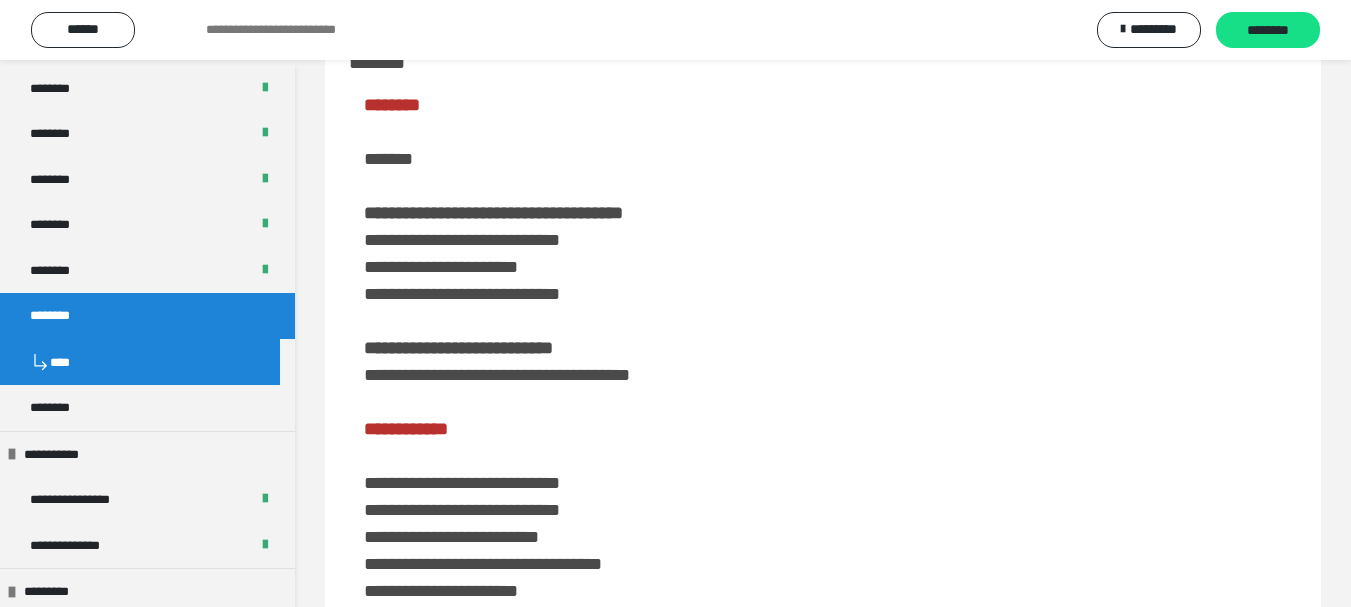scroll, scrollTop: 0, scrollLeft: 0, axis: both 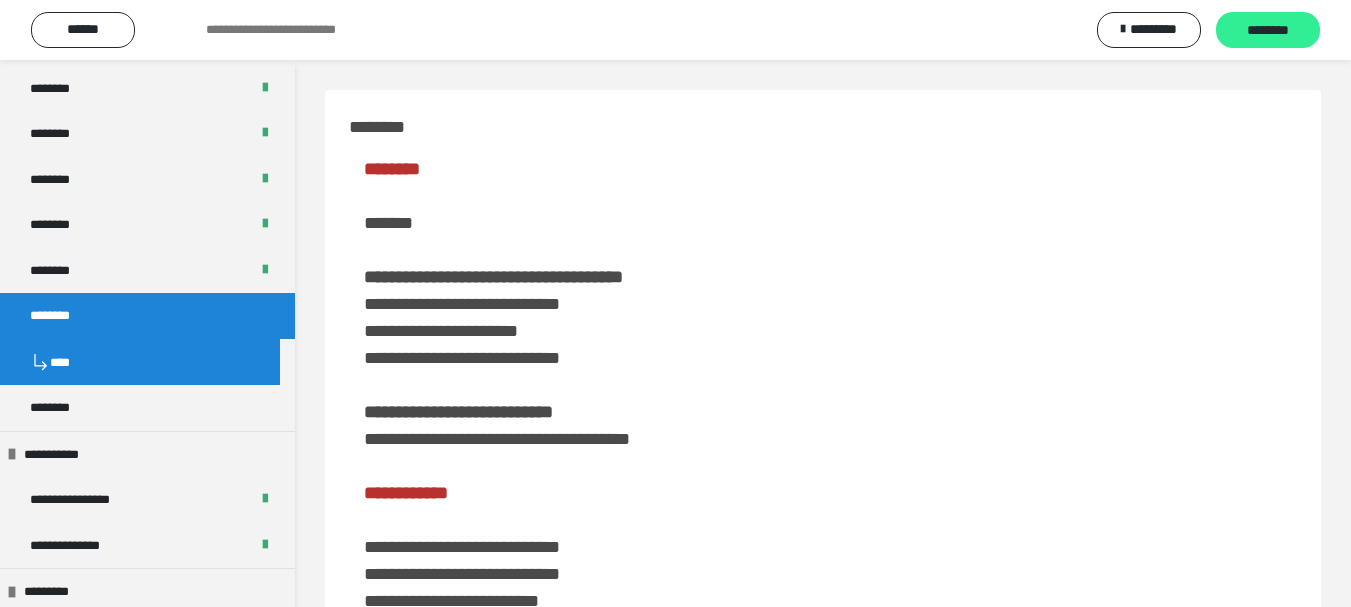 click on "********" at bounding box center [1268, 31] 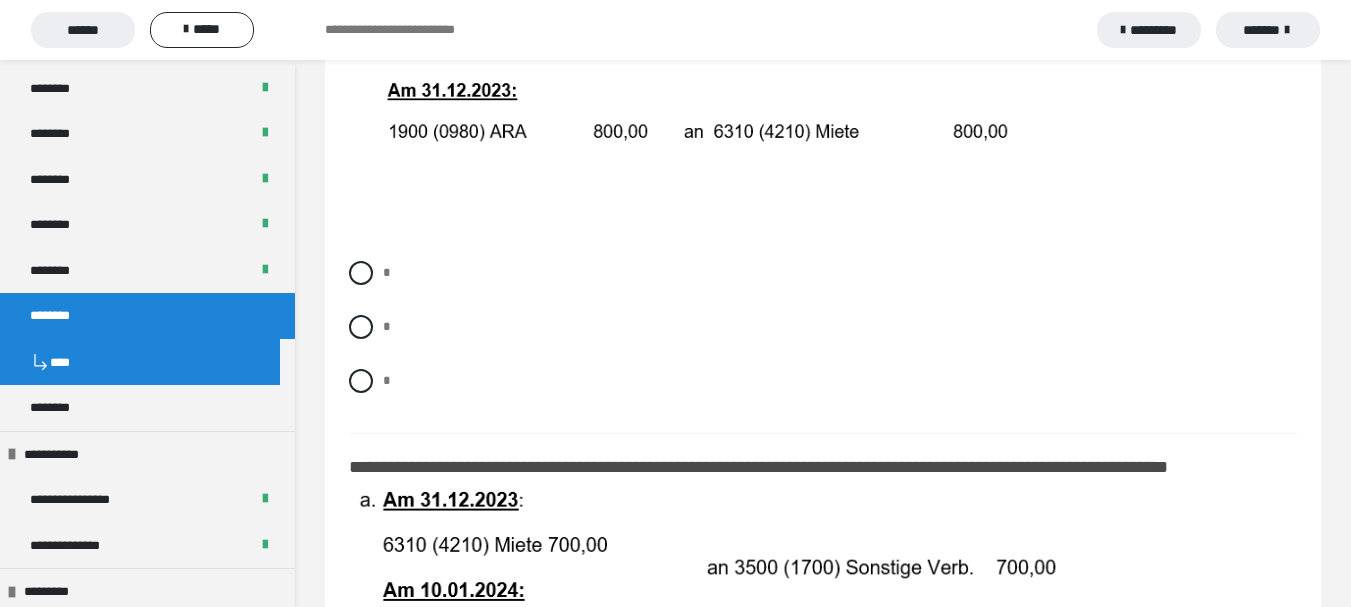 scroll, scrollTop: 900, scrollLeft: 0, axis: vertical 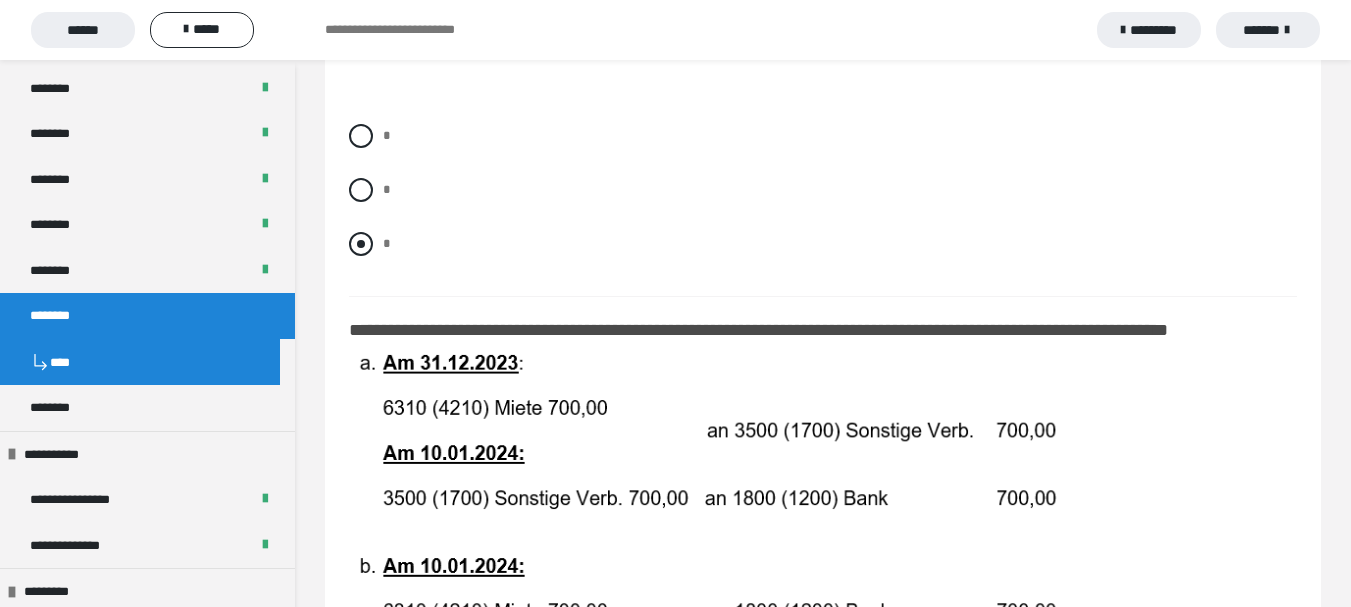 click at bounding box center (361, 244) 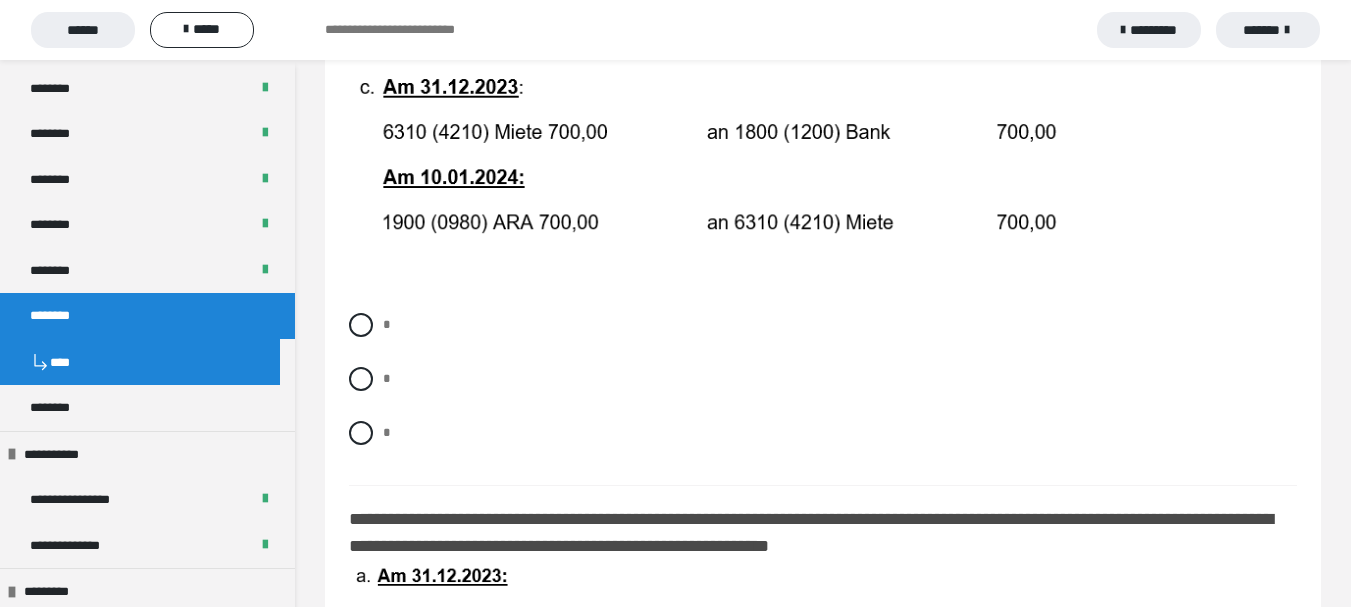 scroll, scrollTop: 1600, scrollLeft: 0, axis: vertical 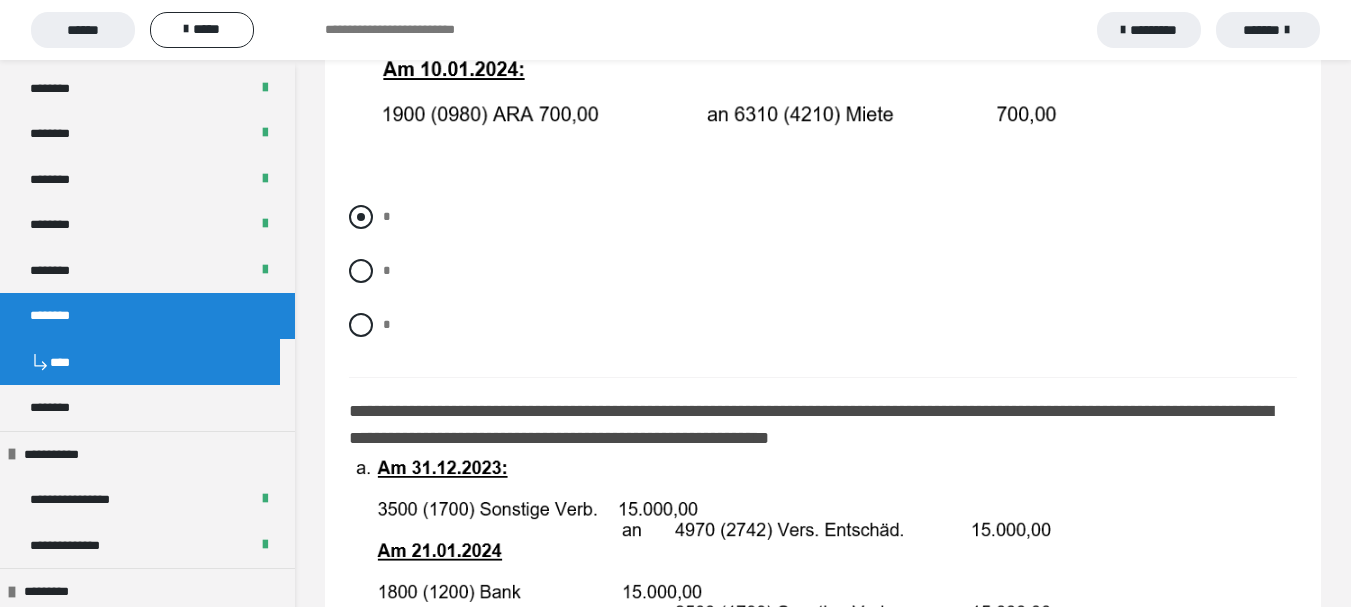 click at bounding box center [361, 217] 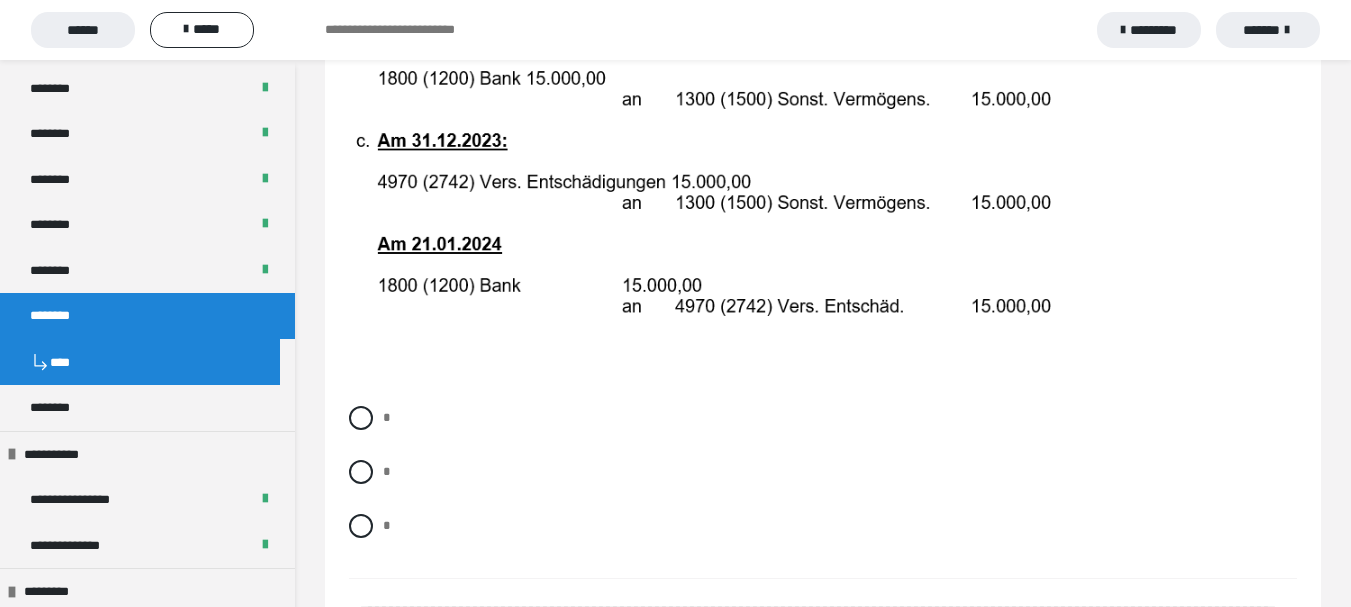 scroll, scrollTop: 2400, scrollLeft: 0, axis: vertical 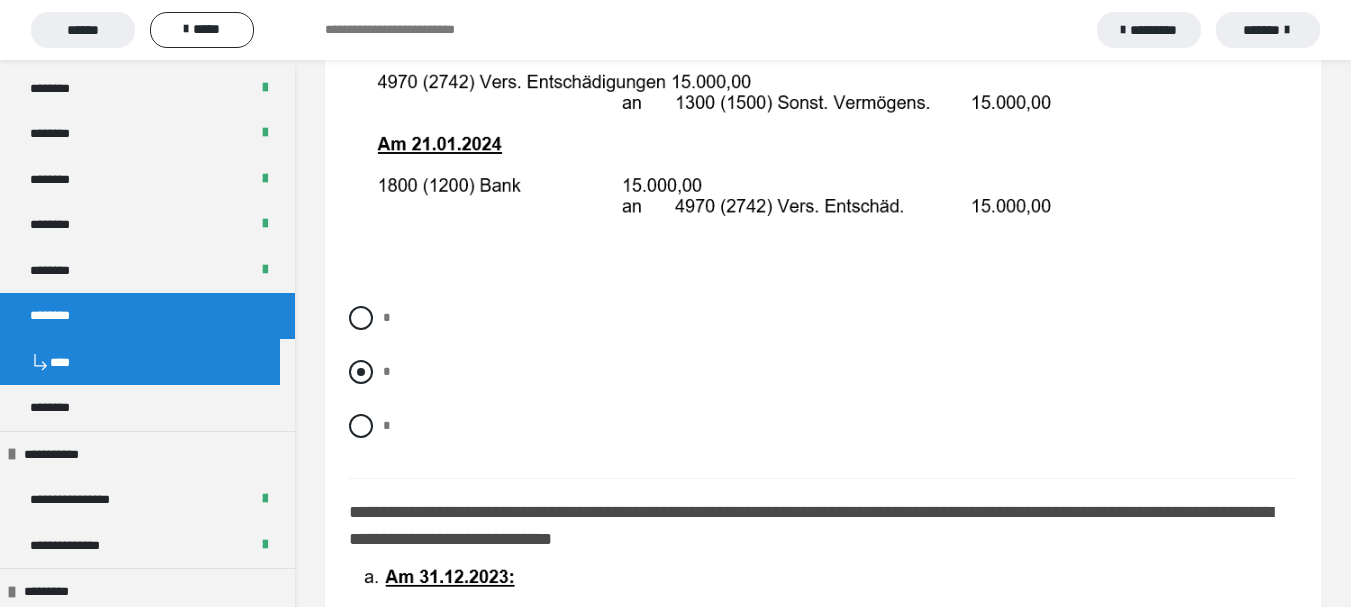 click at bounding box center (361, 372) 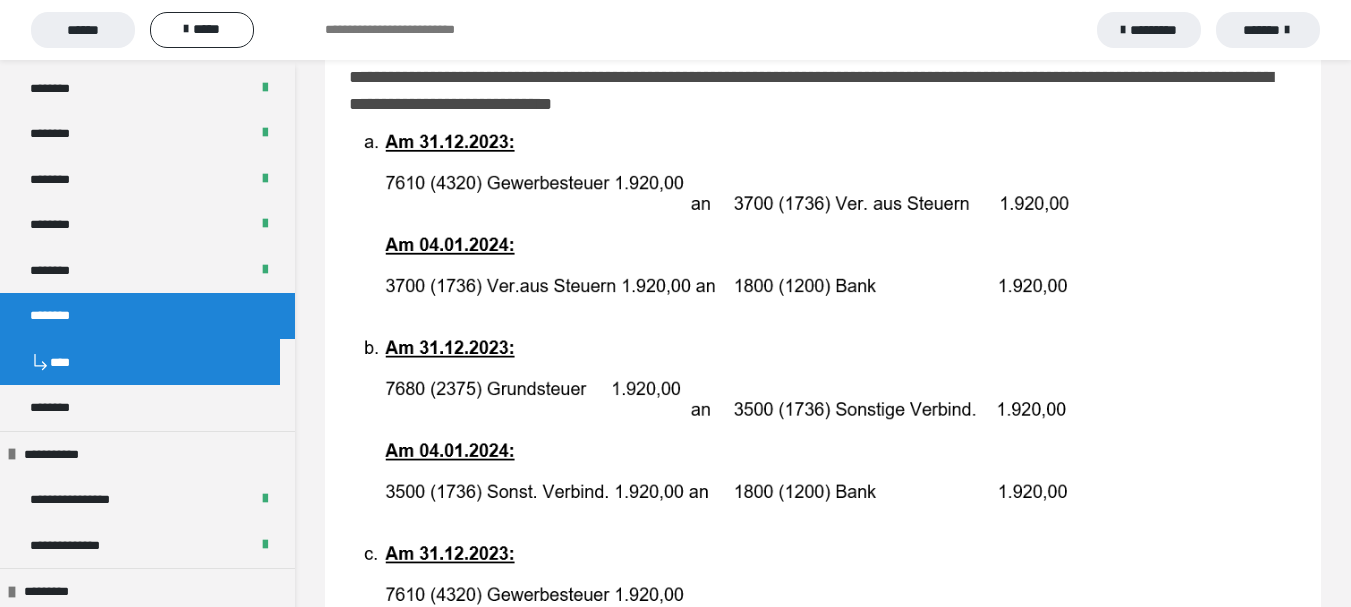 scroll, scrollTop: 2800, scrollLeft: 0, axis: vertical 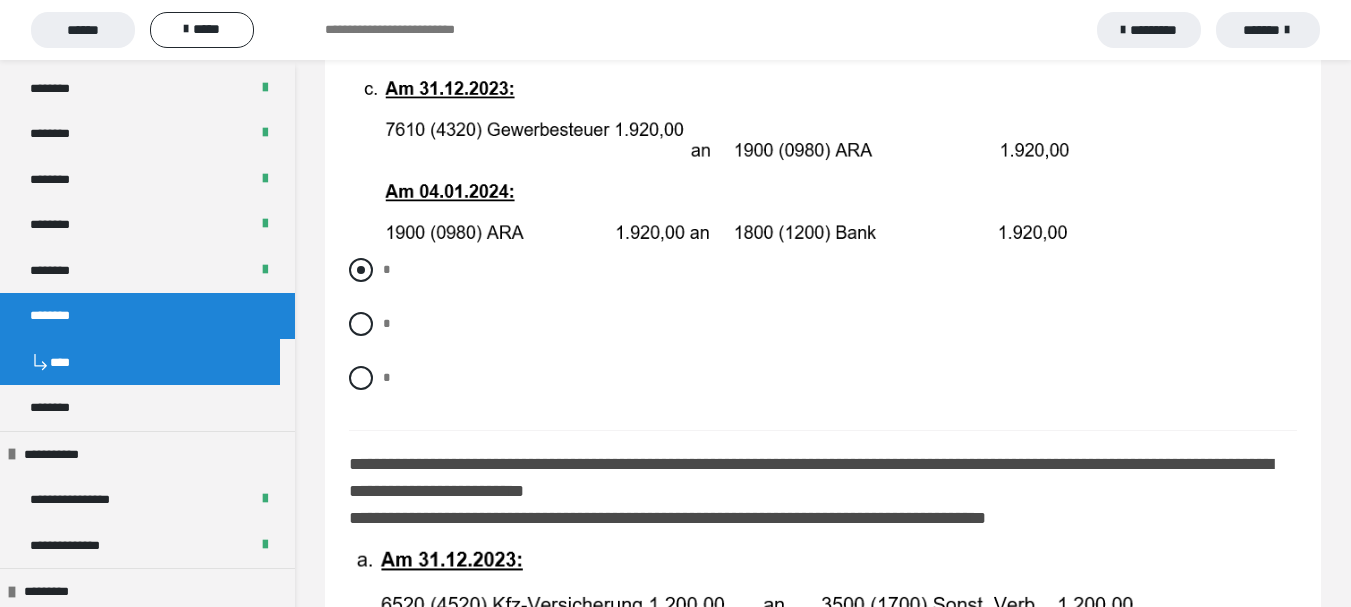 click at bounding box center [361, 270] 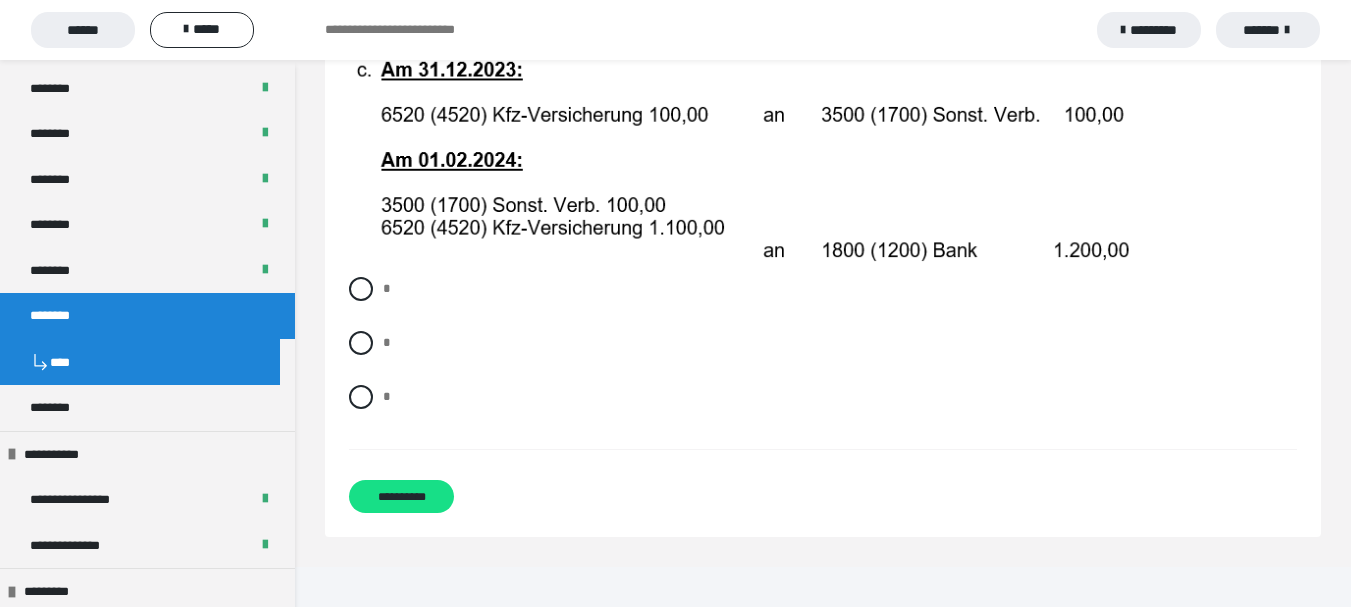 scroll, scrollTop: 4224, scrollLeft: 0, axis: vertical 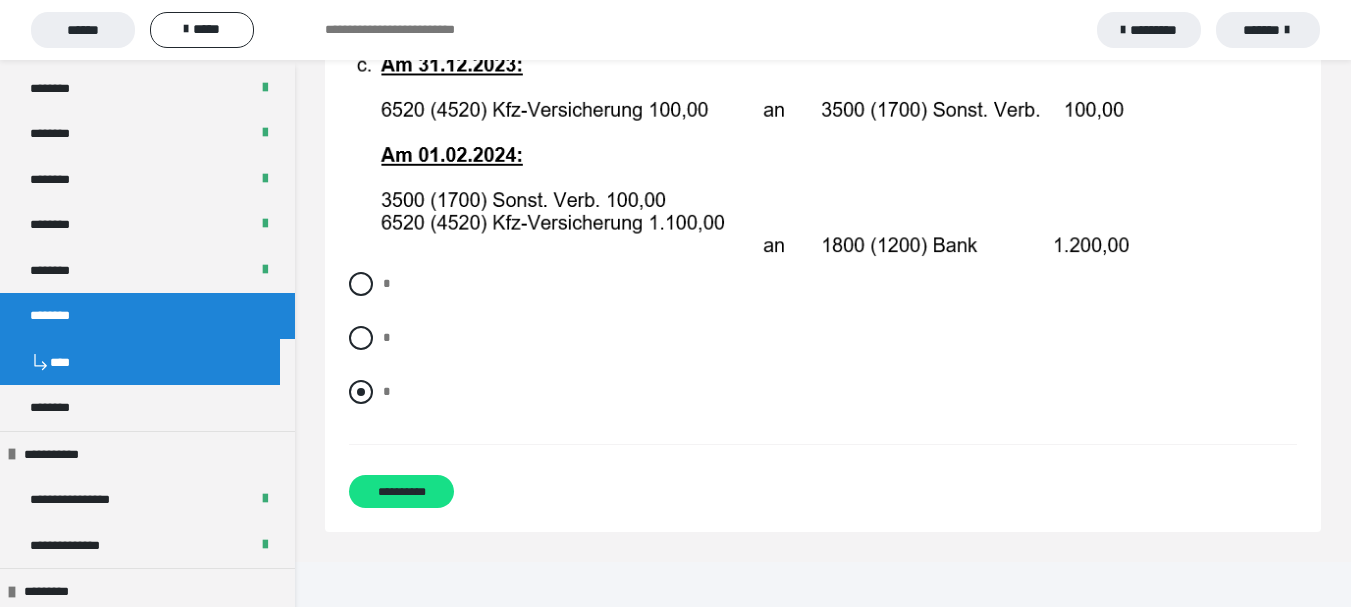 click at bounding box center [361, 392] 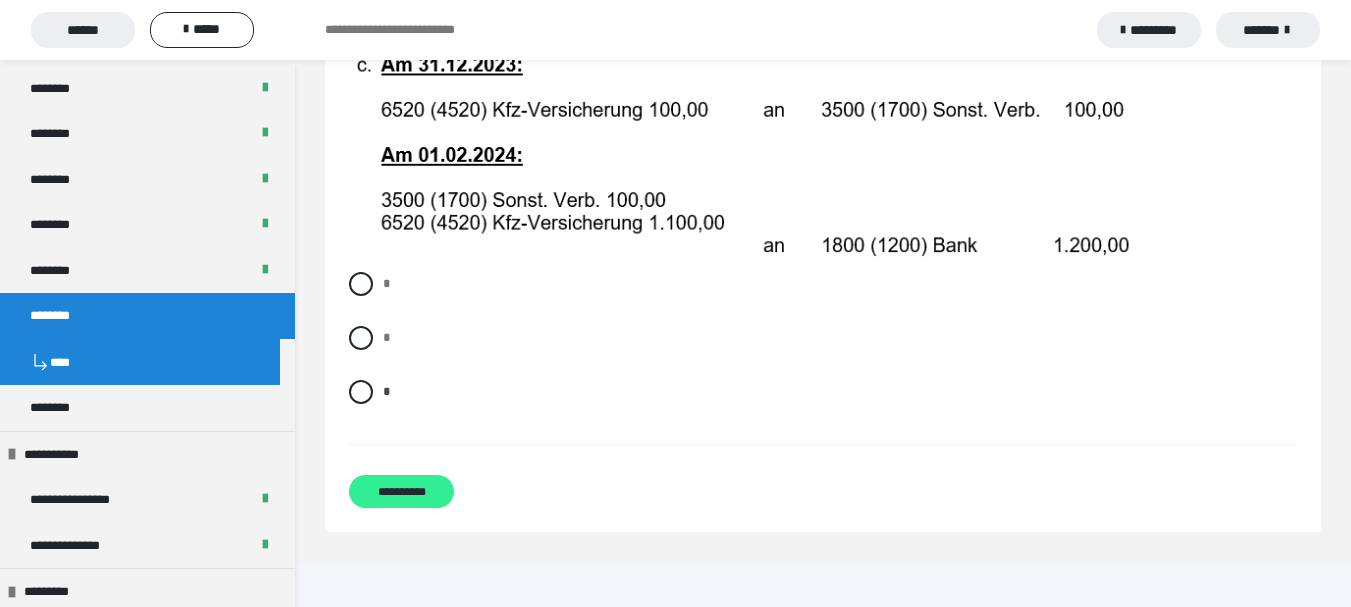 click on "**********" at bounding box center (401, 491) 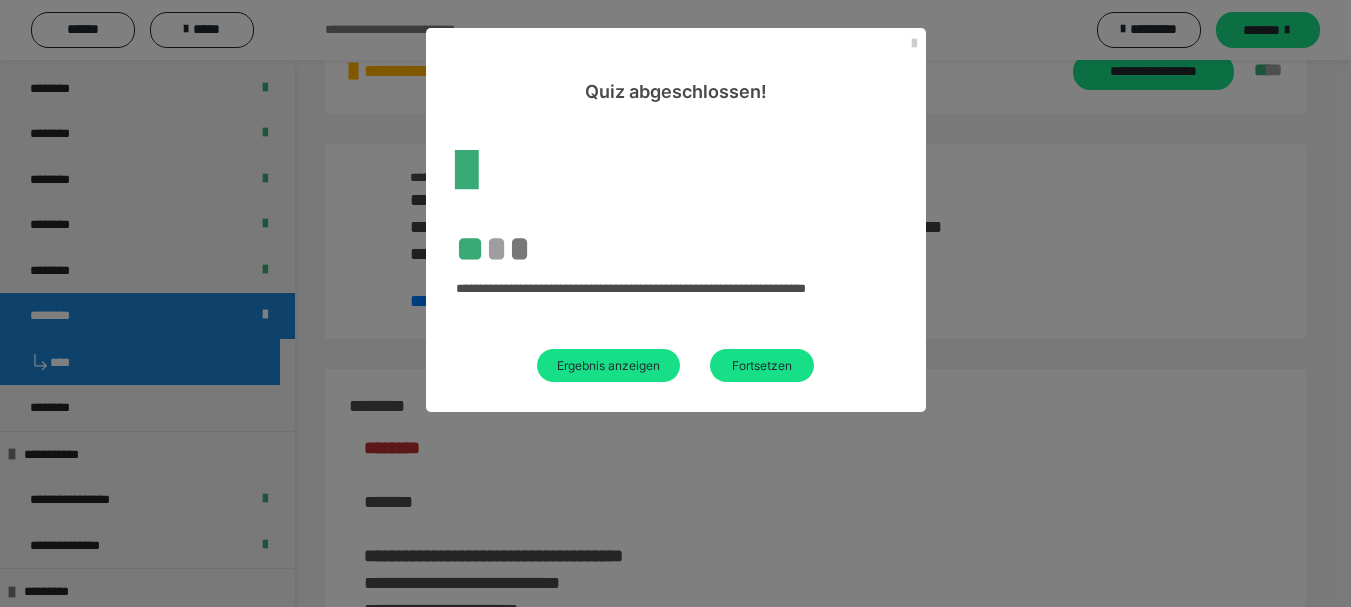 scroll, scrollTop: 3546, scrollLeft: 0, axis: vertical 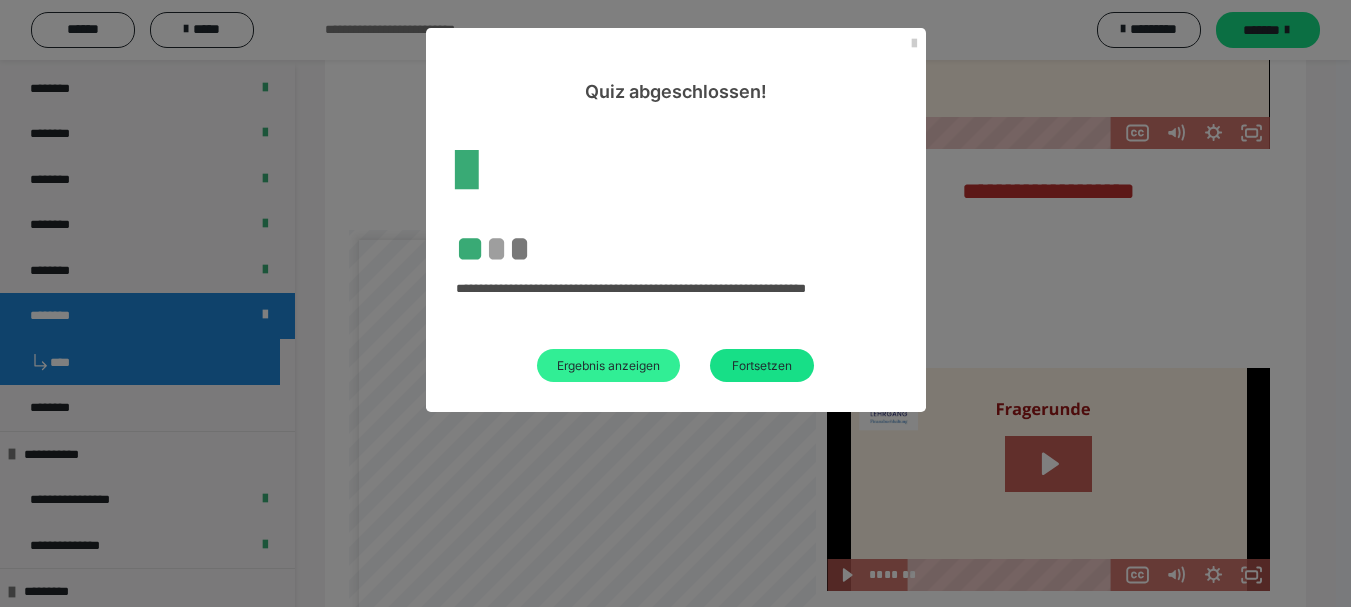 click on "Ergebnis anzeigen" at bounding box center [608, 365] 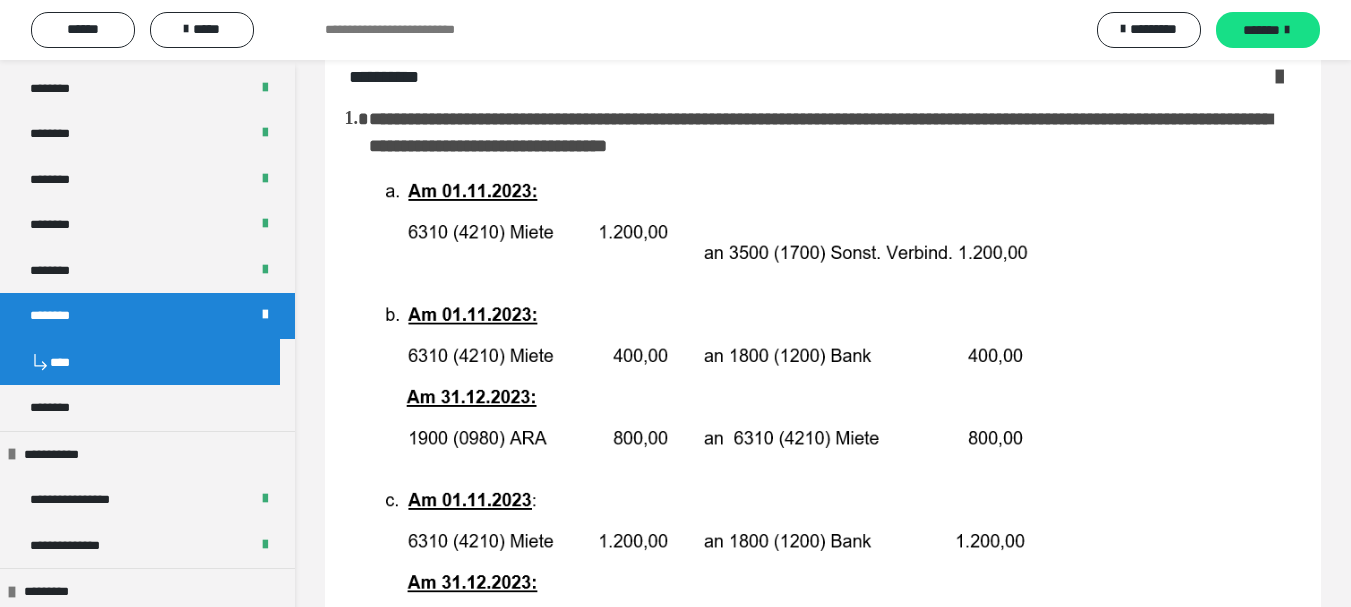 scroll, scrollTop: 0, scrollLeft: 0, axis: both 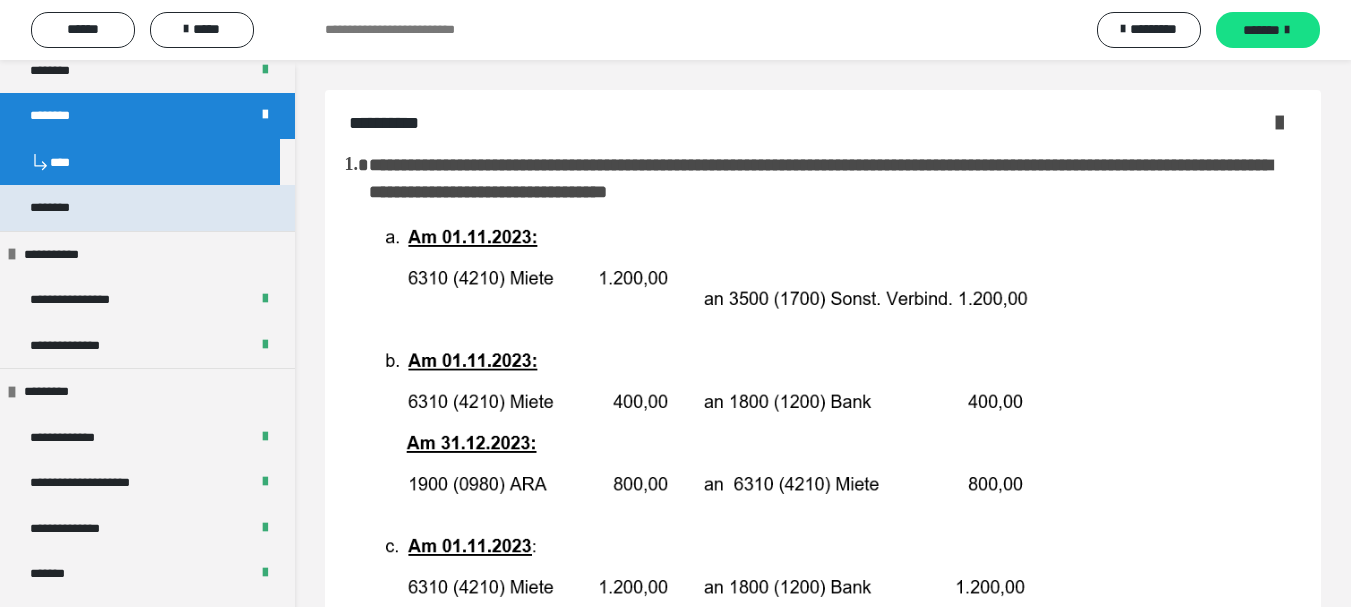 click on "********" at bounding box center (61, 208) 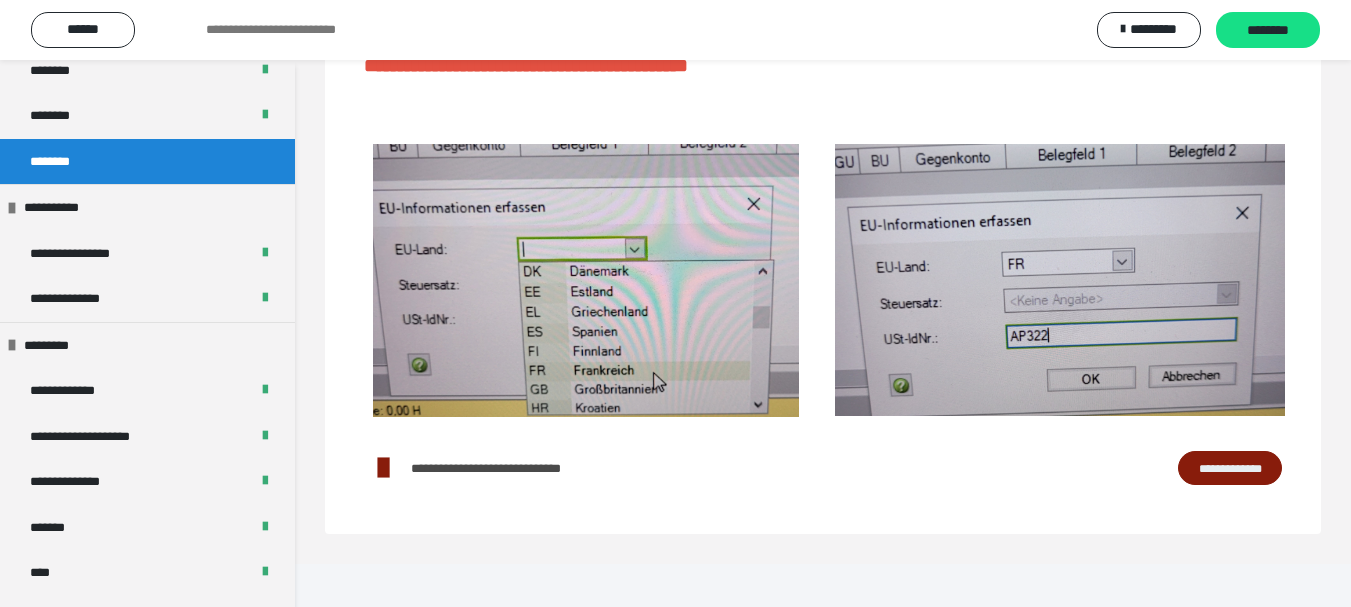 scroll, scrollTop: 414, scrollLeft: 0, axis: vertical 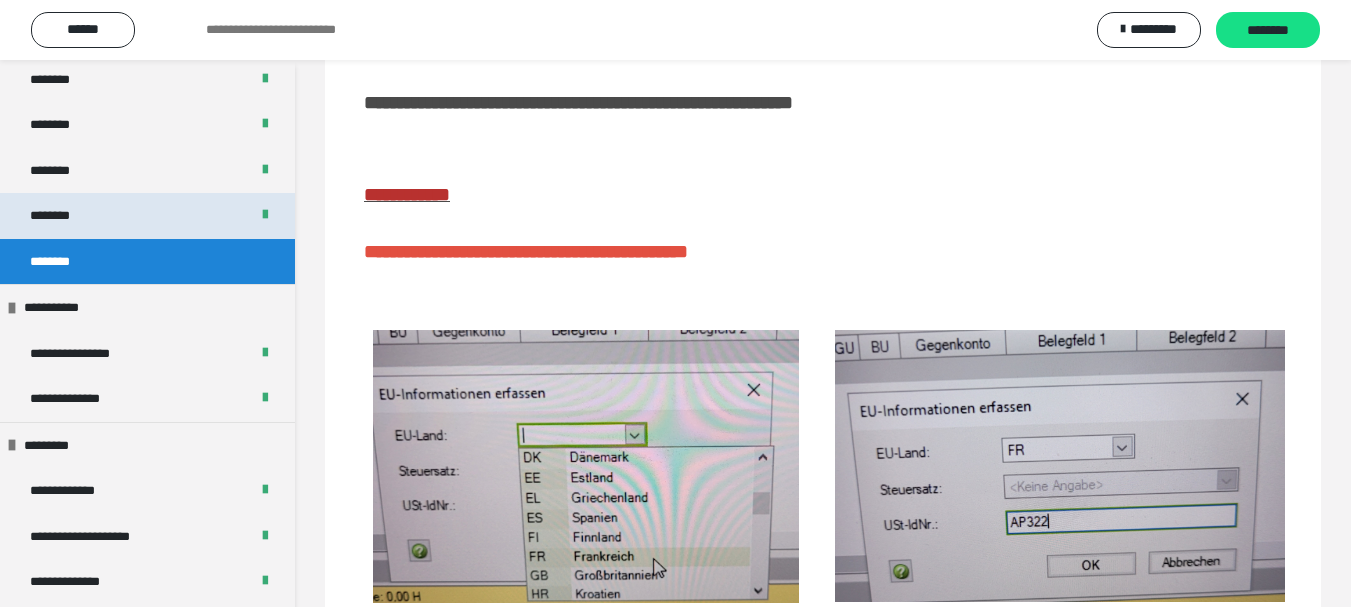 click on "********" at bounding box center [61, 216] 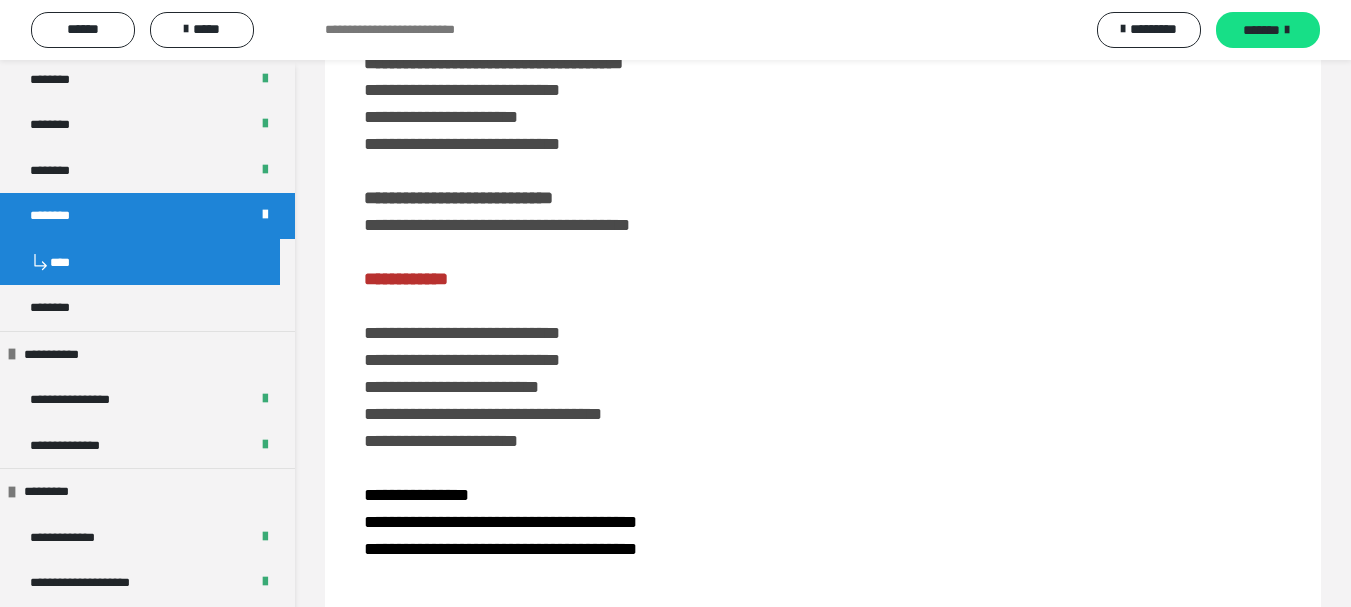 scroll, scrollTop: 0, scrollLeft: 0, axis: both 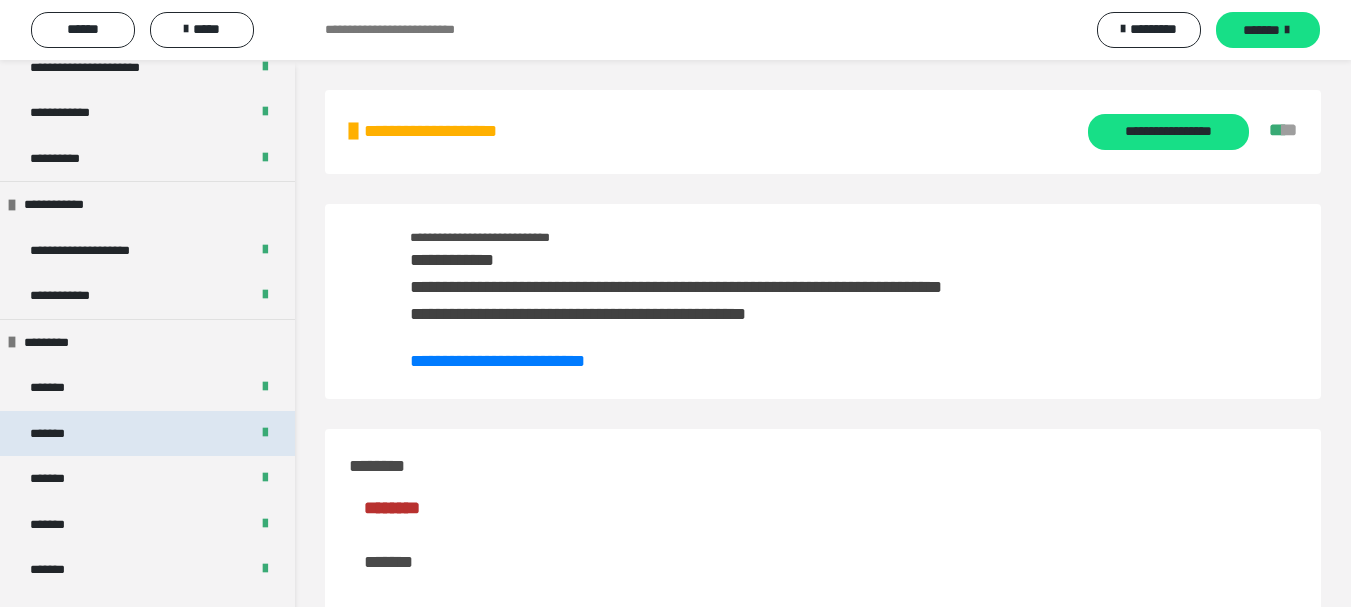 click on "*******" at bounding box center (147, 434) 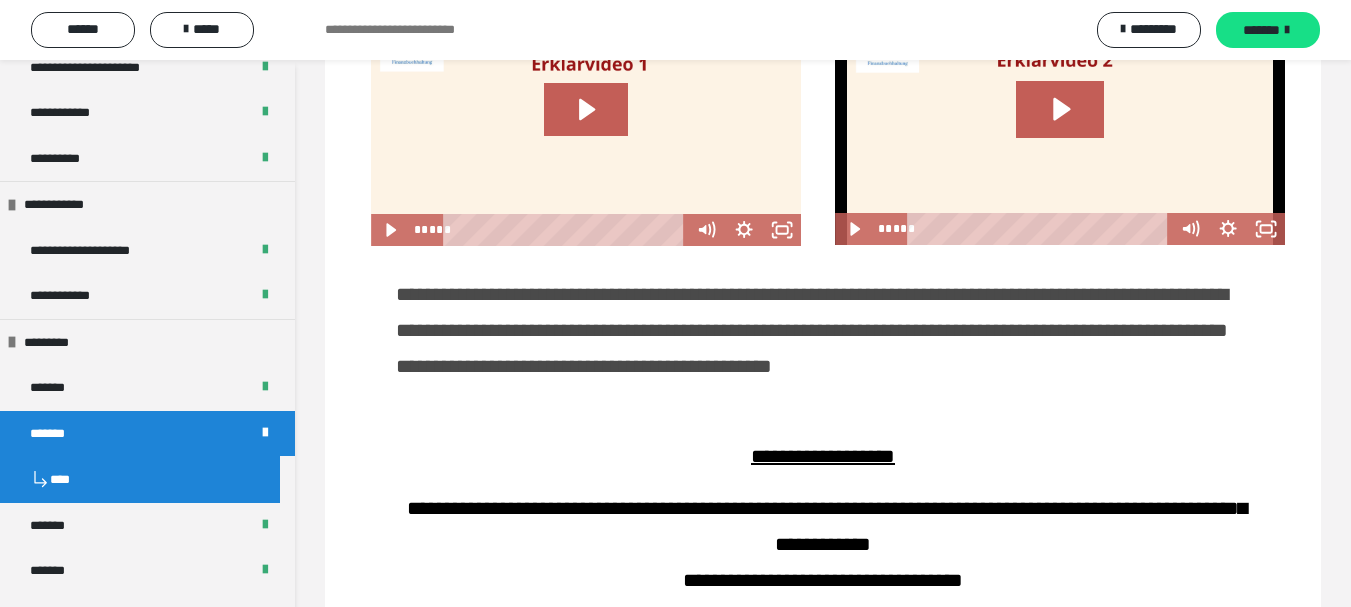 scroll, scrollTop: 1900, scrollLeft: 0, axis: vertical 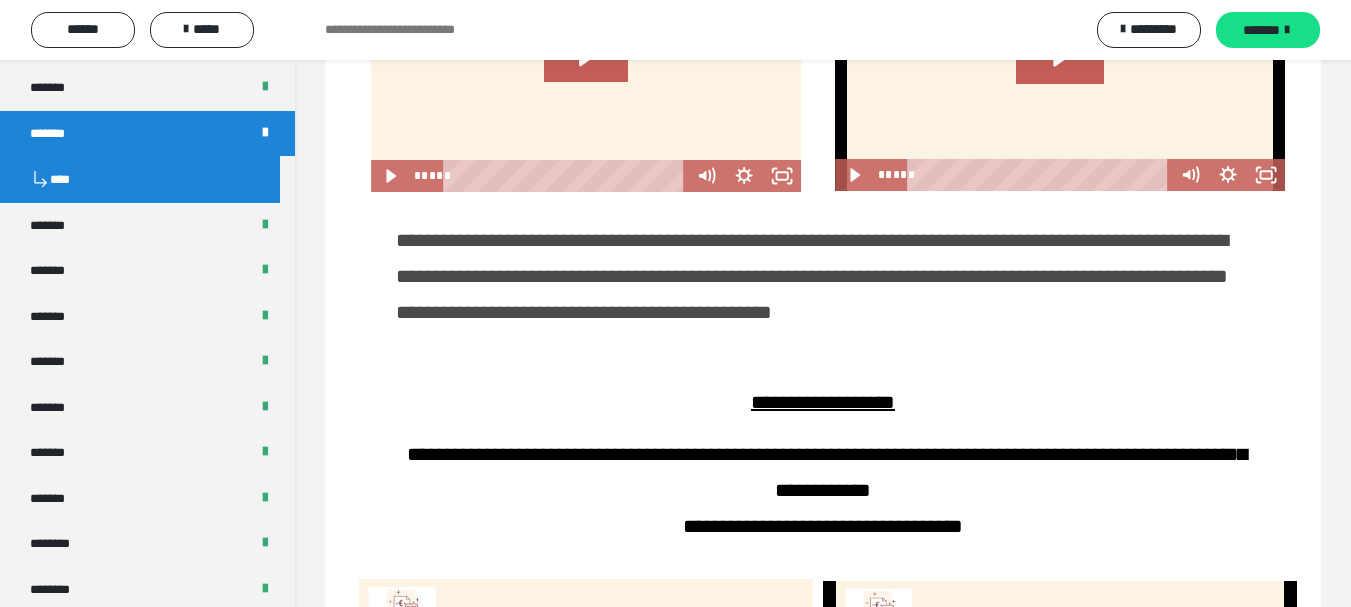 click on "****" at bounding box center (140, 179) 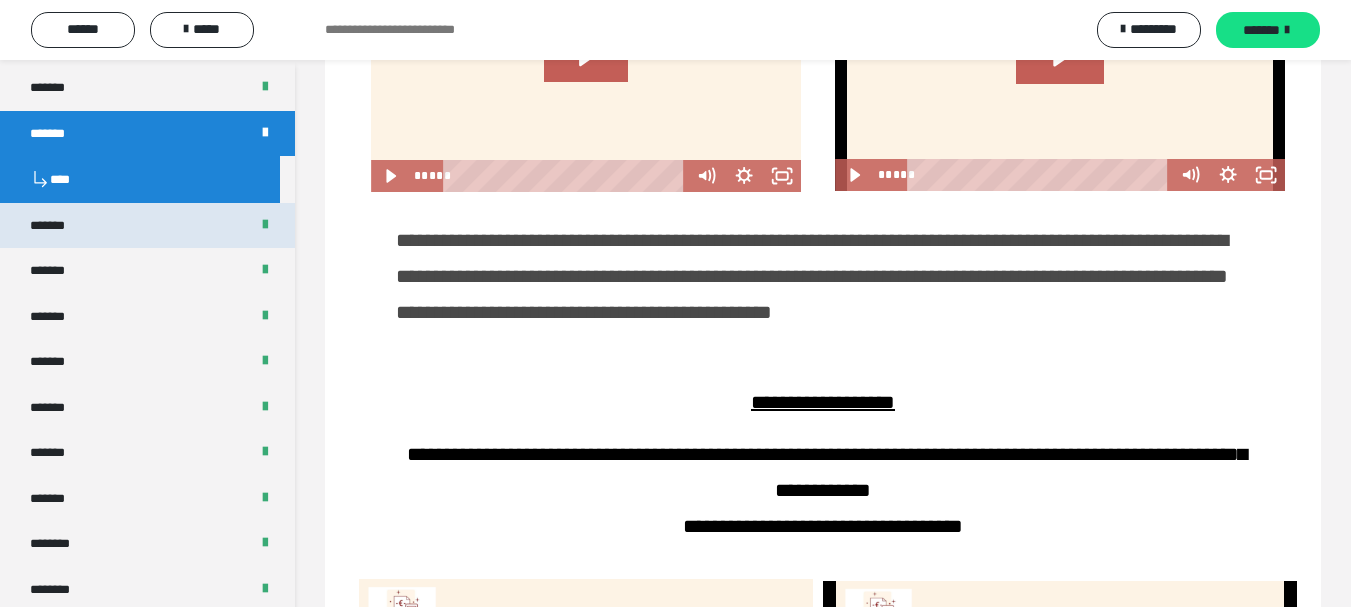 click on "*******" at bounding box center [58, 226] 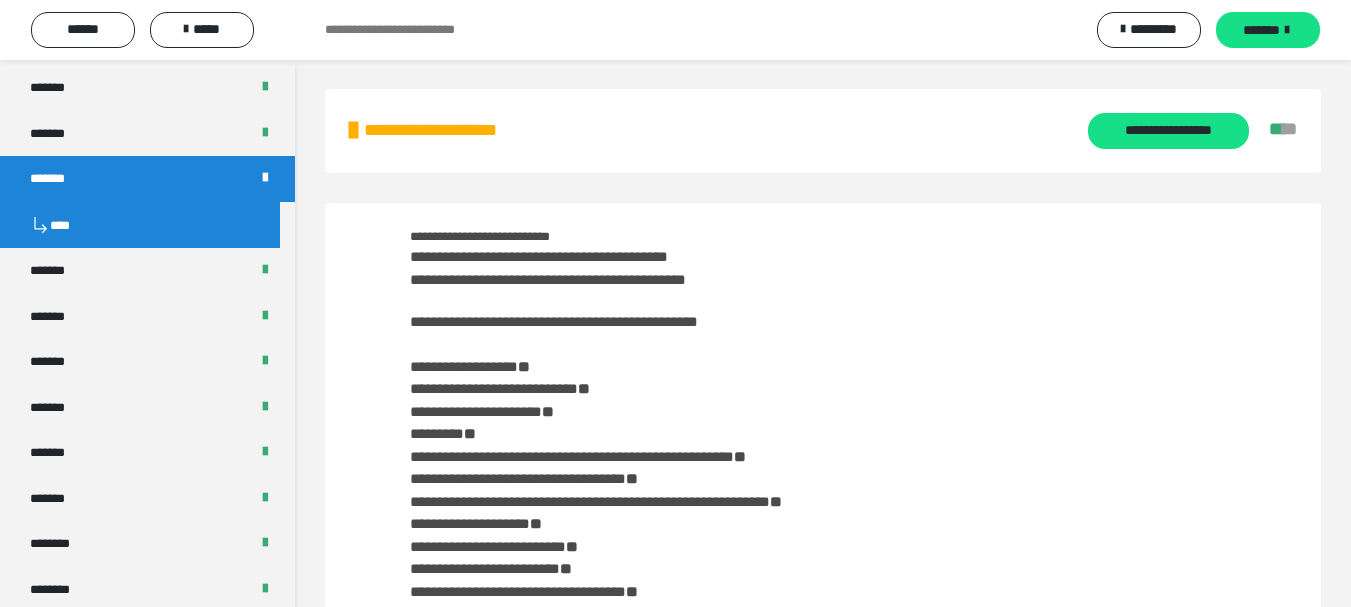 scroll, scrollTop: 0, scrollLeft: 0, axis: both 